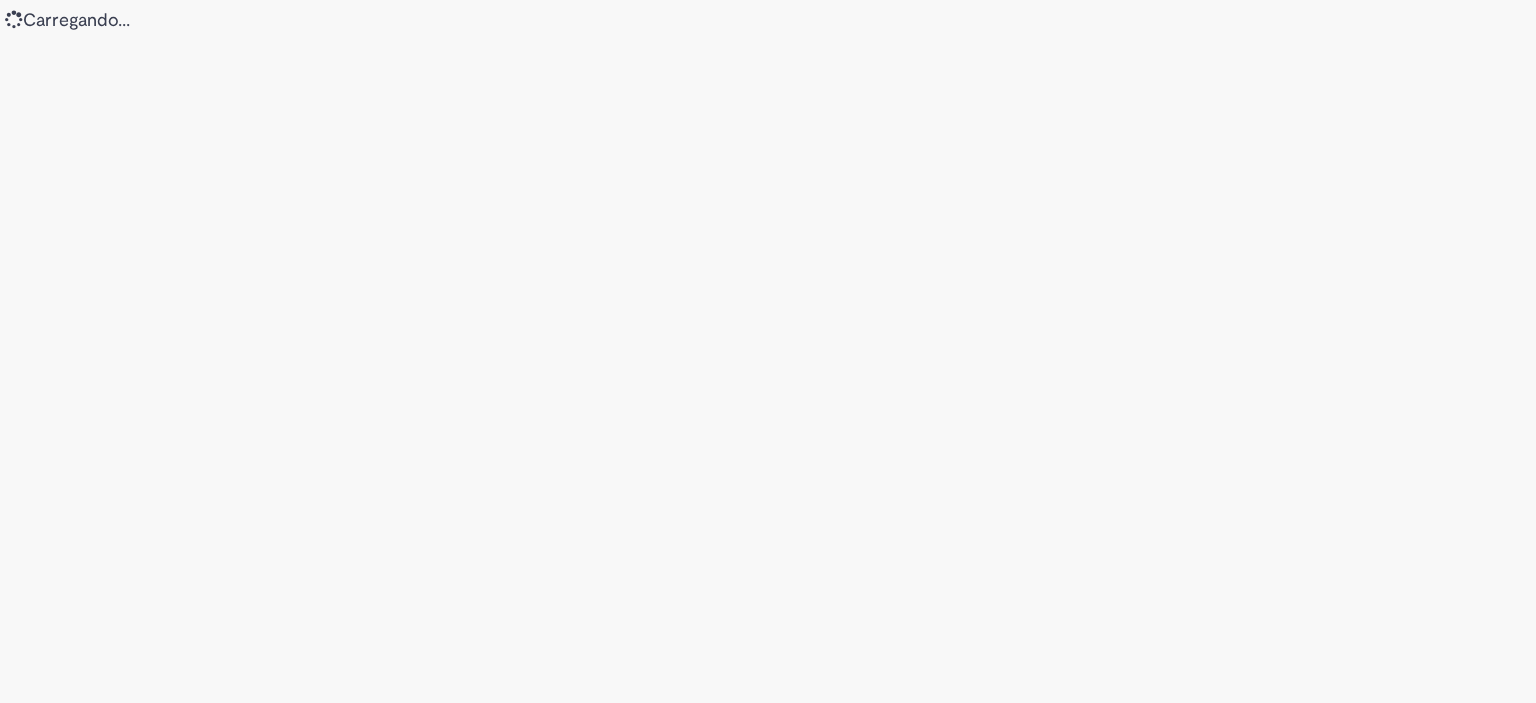 scroll, scrollTop: 0, scrollLeft: 0, axis: both 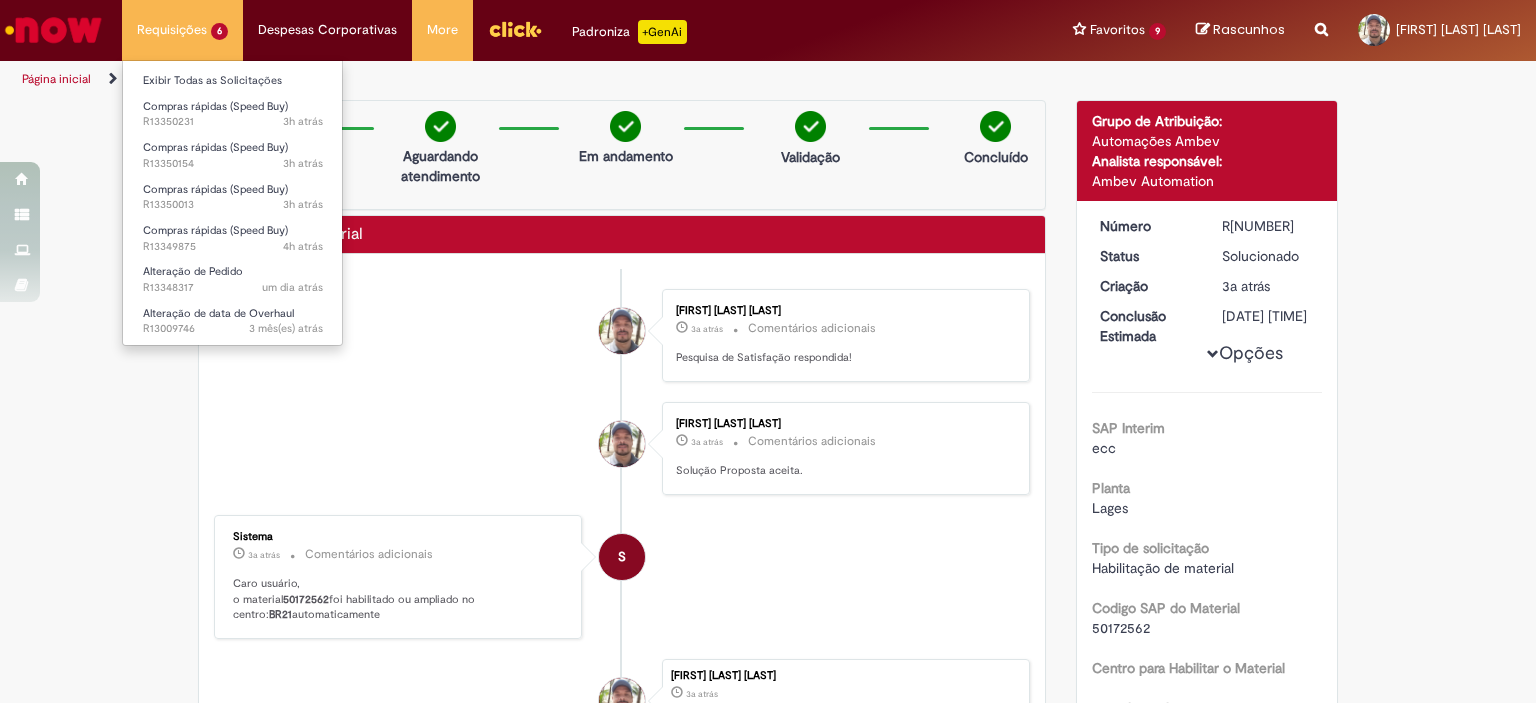 click on "Requisições   6
Exibir Todas as Solicitações
Compras rápidas (Speed Buy)
3h atrás 3 horas atrás  R13350231
Compras rápidas (Speed Buy)
3h atrás 3 horas atrás  R13350154
Compras rápidas (Speed Buy)
3h atrás 3 horas atrás  R13350013
Compras rápidas (Speed Buy)
4h atrás 4 horas atrás  R13349875
Alteração de Pedido
um dia atrás um dia atrás  R13348317
Alteração de data de Overhaul
3 mês(es) atrás 3 meses atrás  R13009746" at bounding box center (182, 30) 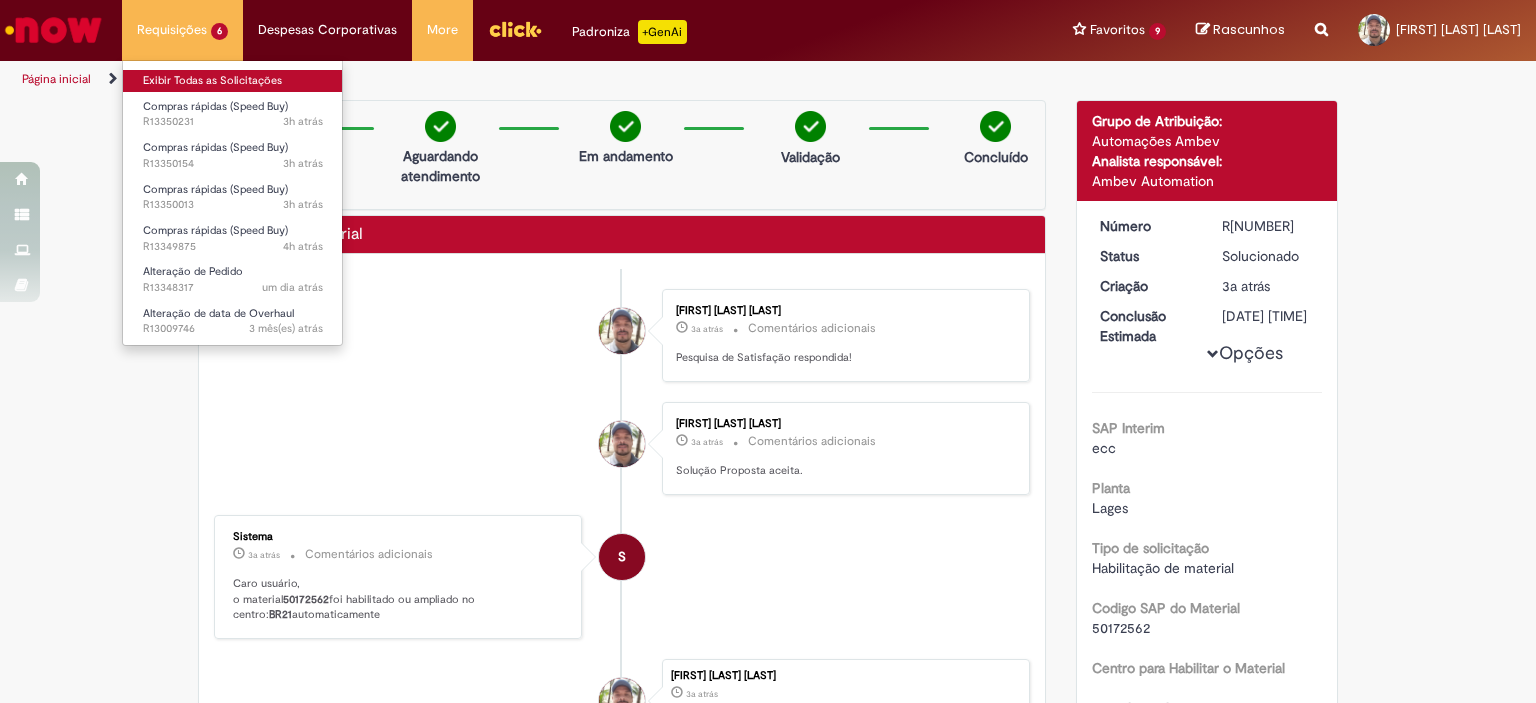 click on "Exibir Todas as Solicitações" at bounding box center [233, 81] 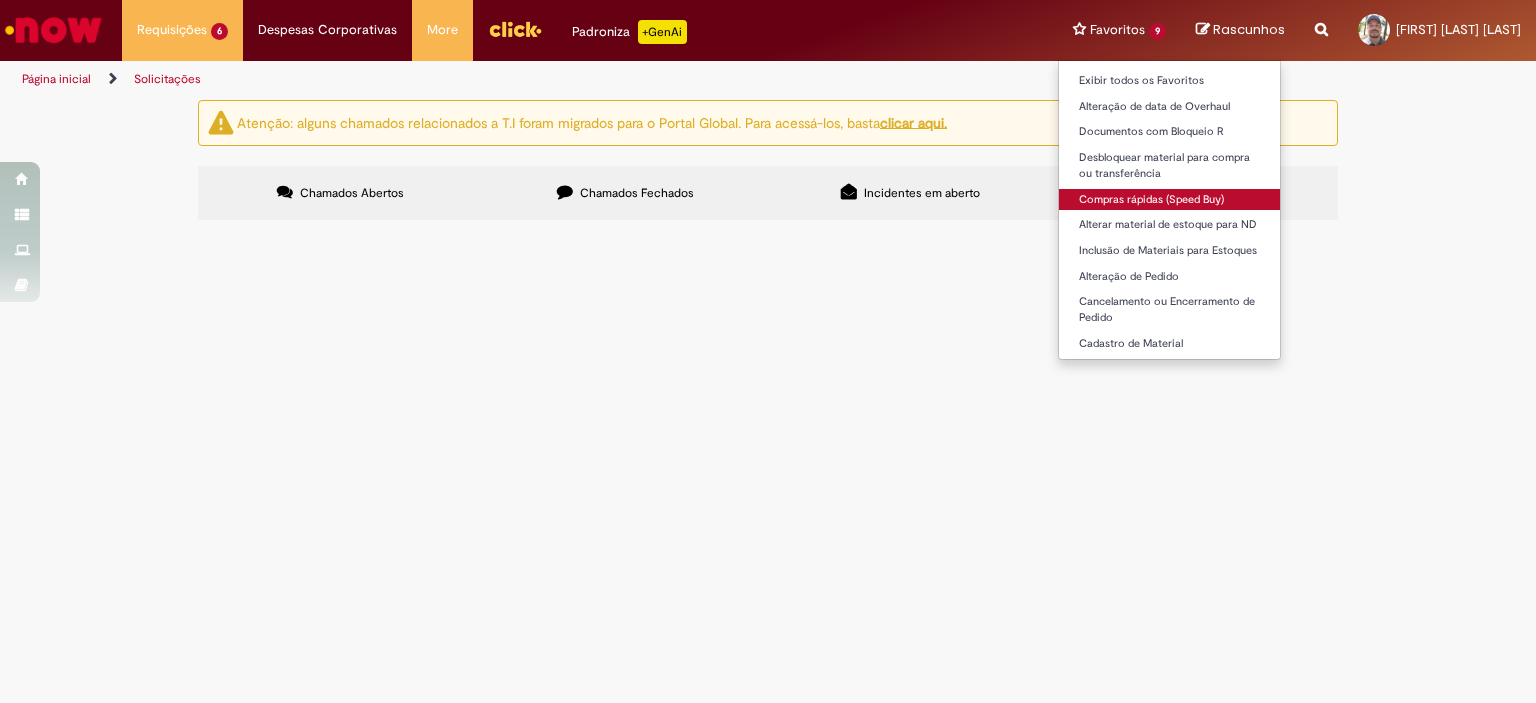 click on "Compras rápidas (Speed Buy)" at bounding box center (1169, 200) 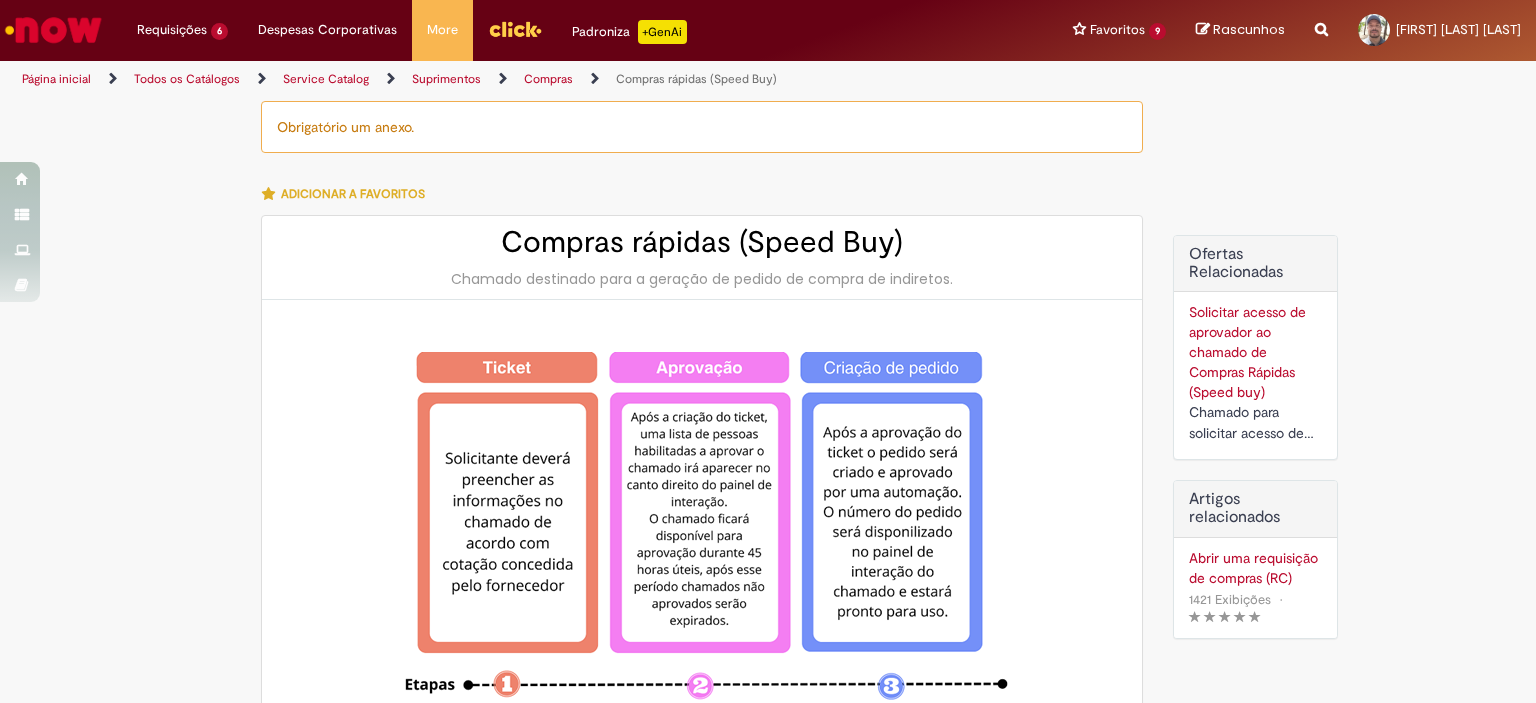 type on "********" 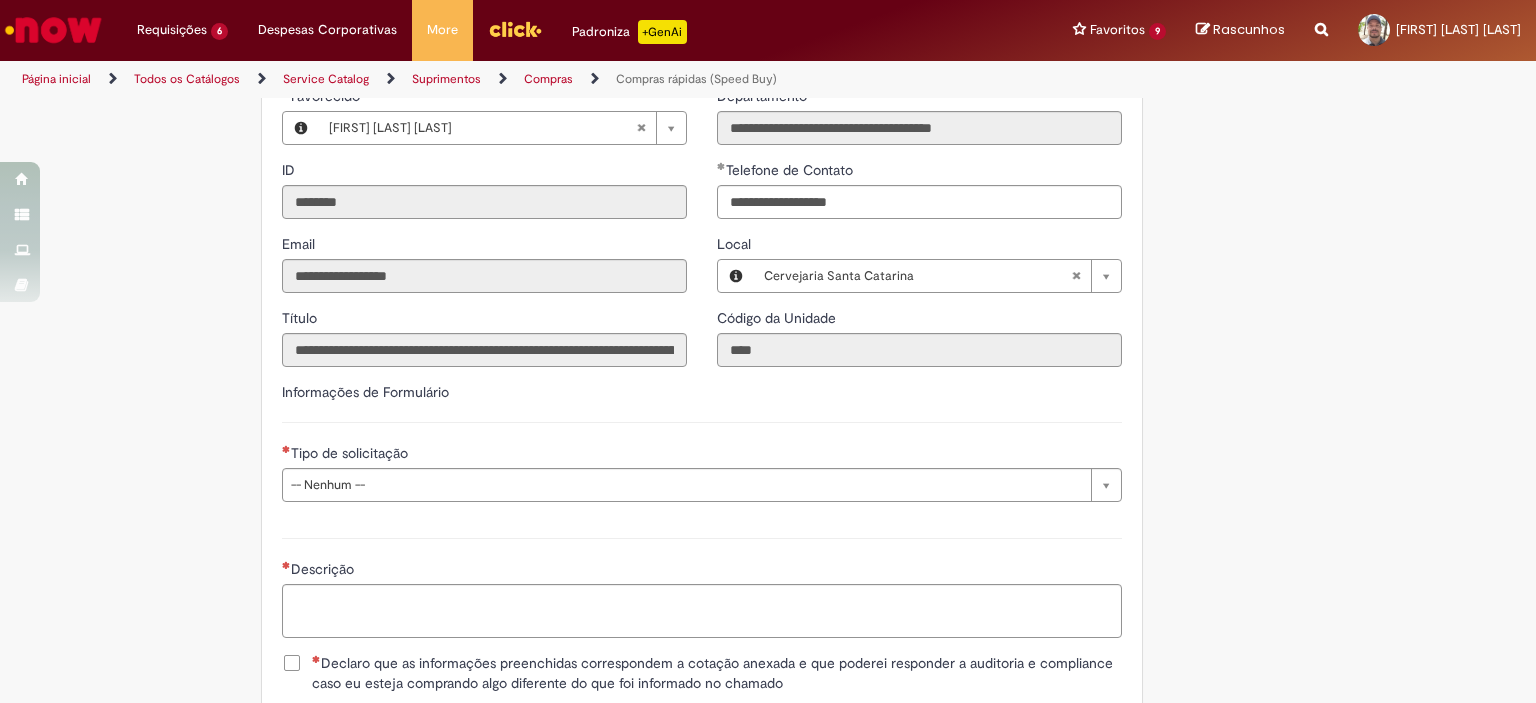 scroll, scrollTop: 2400, scrollLeft: 0, axis: vertical 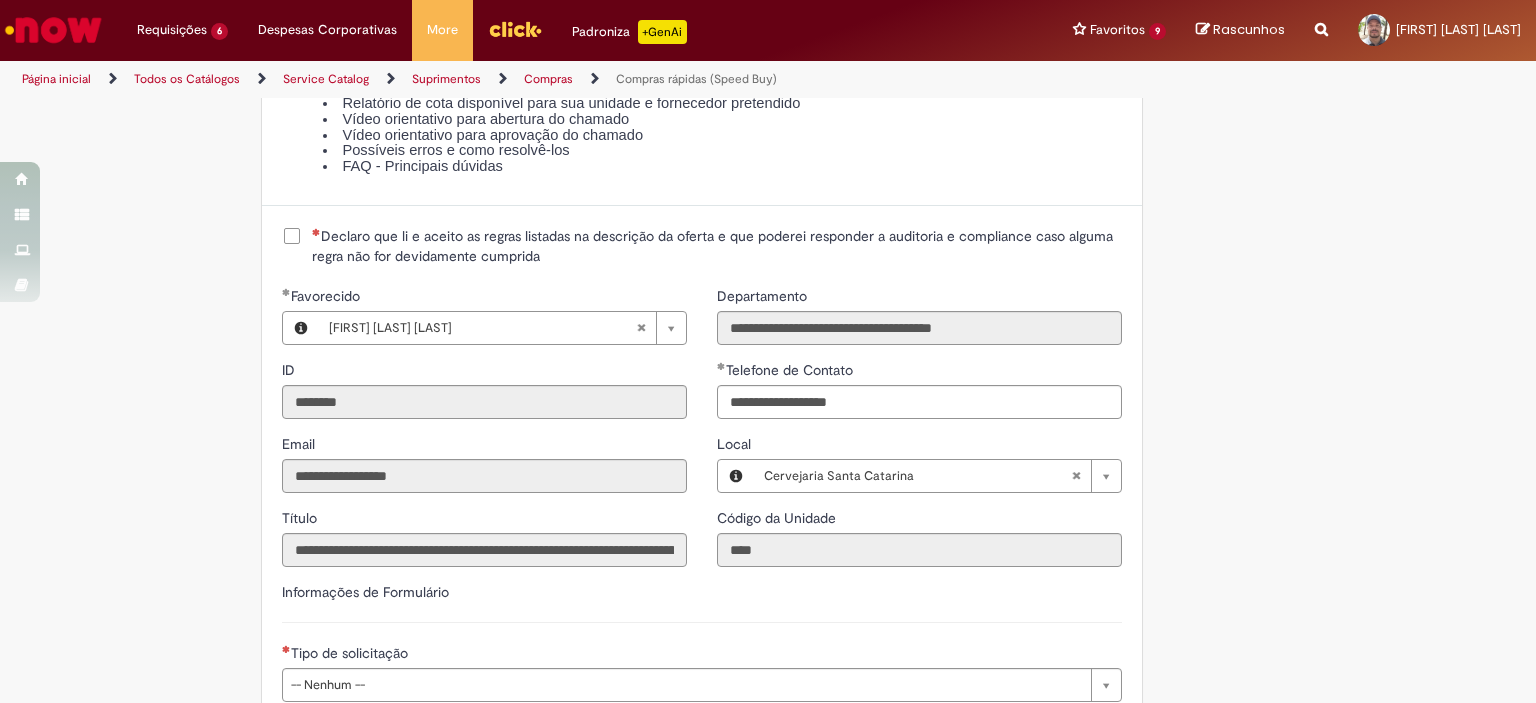 click on "Declaro que li e aceito as regras listadas na descrição da oferta e que poderei responder a auditoria e compliance caso alguma regra não for devidamente cumprida" at bounding box center [717, 246] 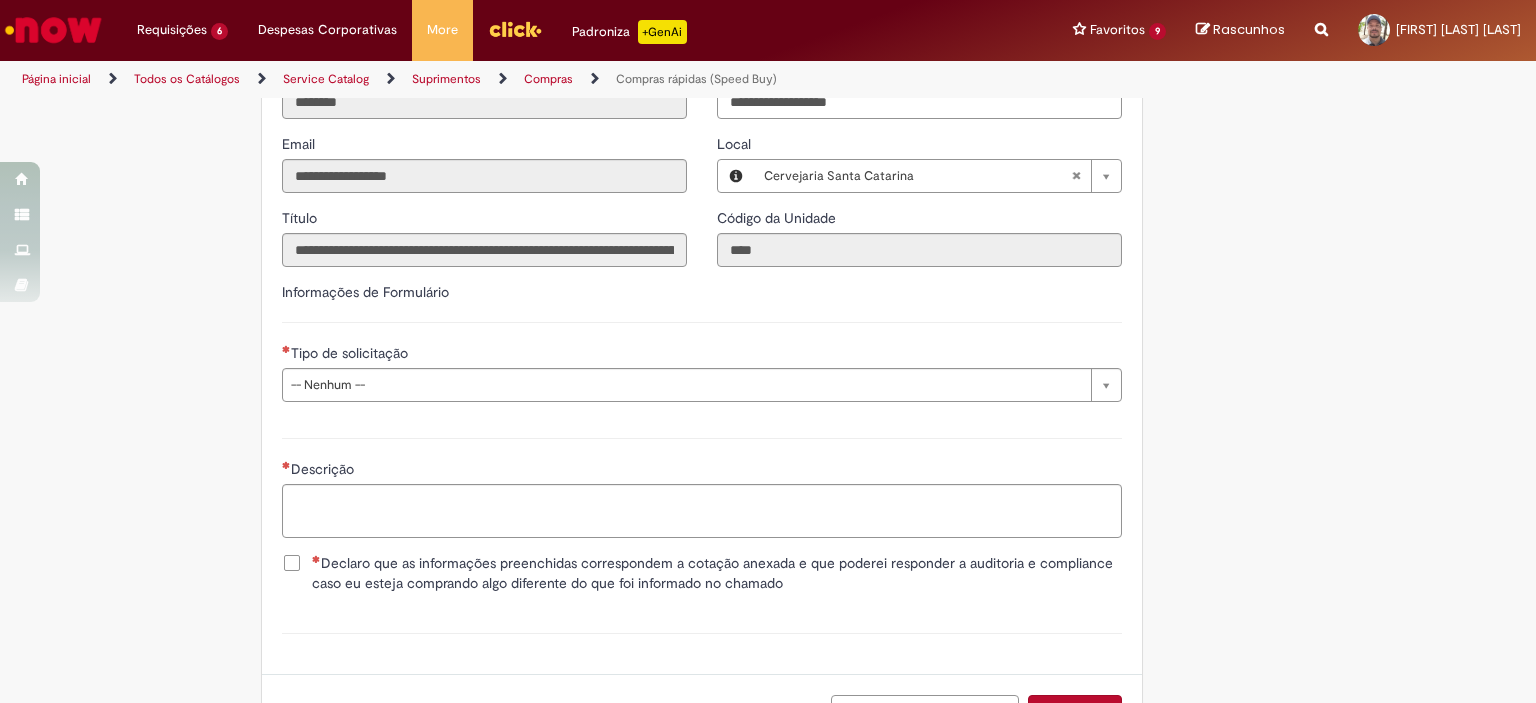 scroll, scrollTop: 2800, scrollLeft: 0, axis: vertical 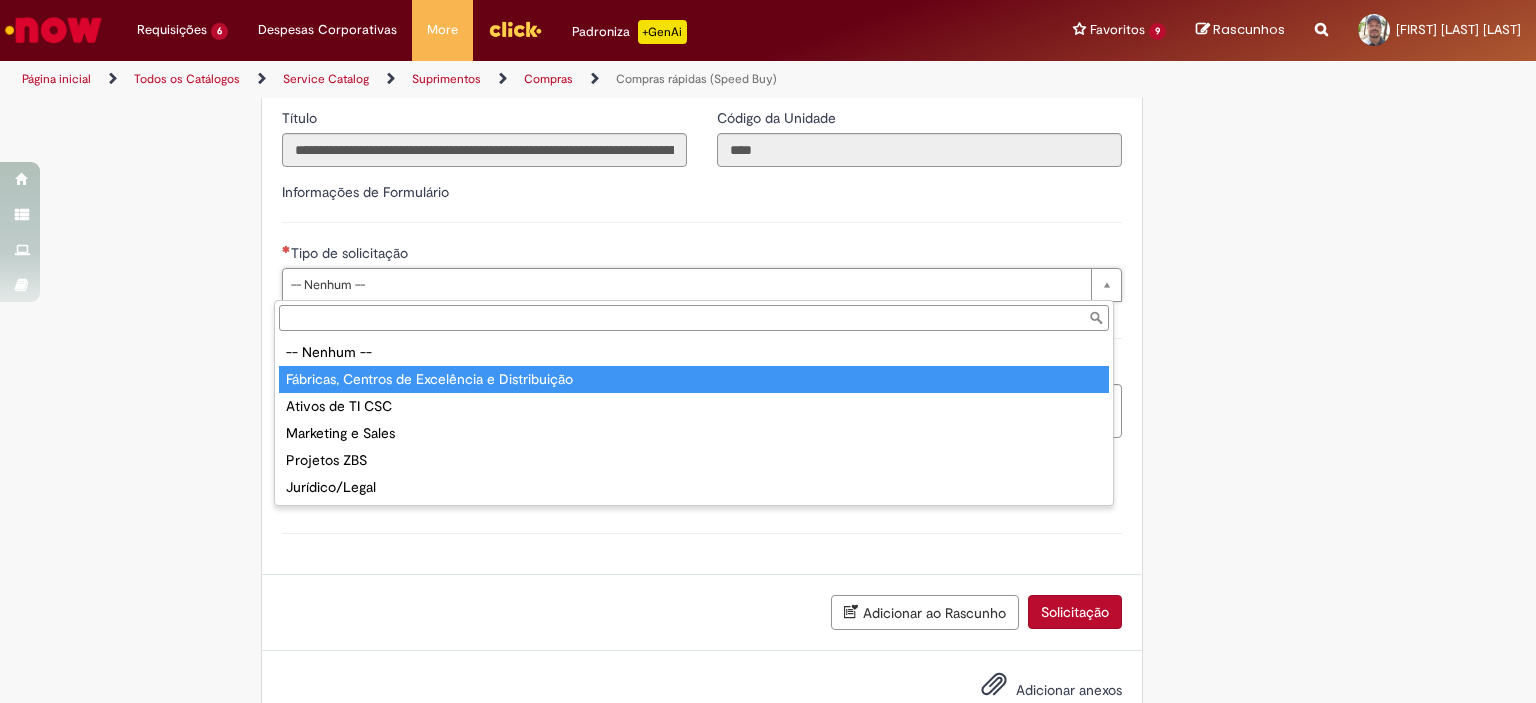 type on "**********" 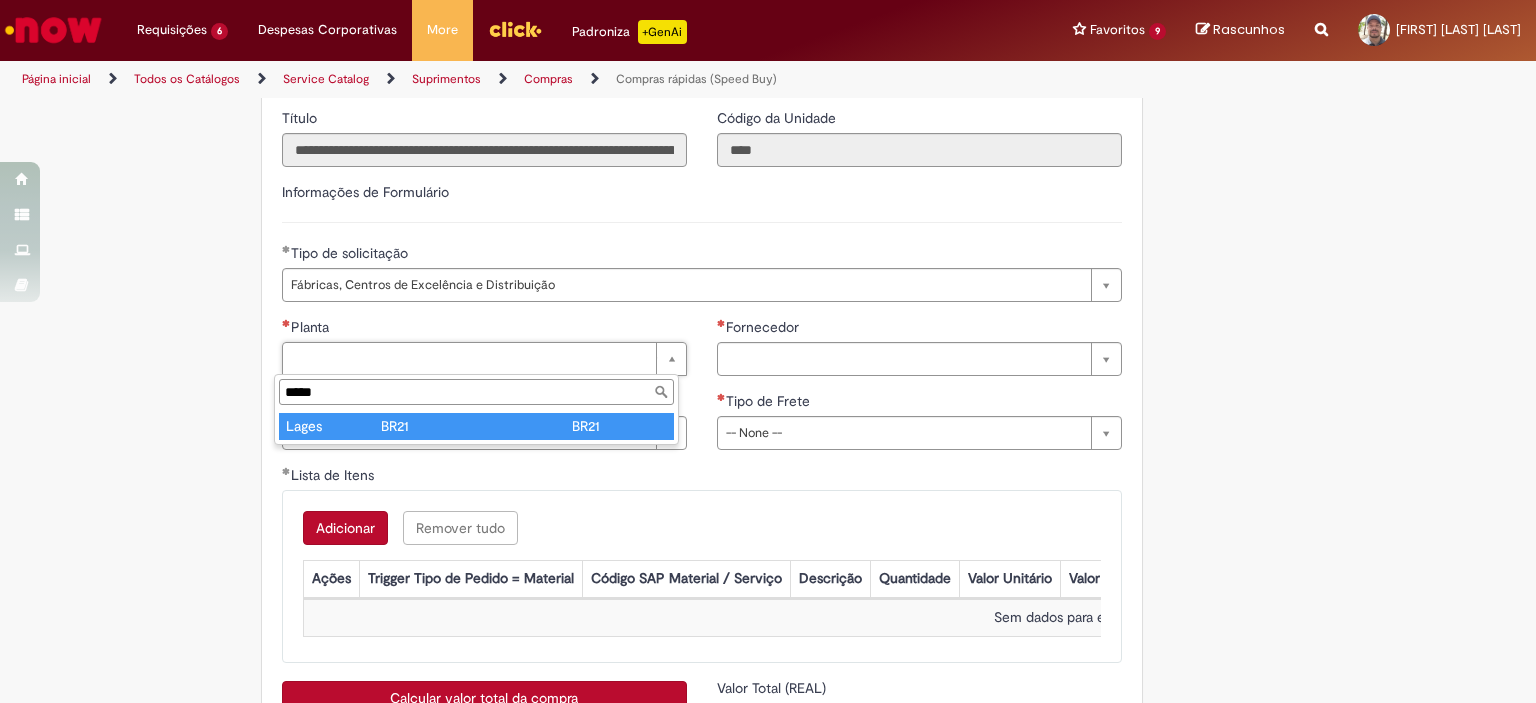 type on "*****" 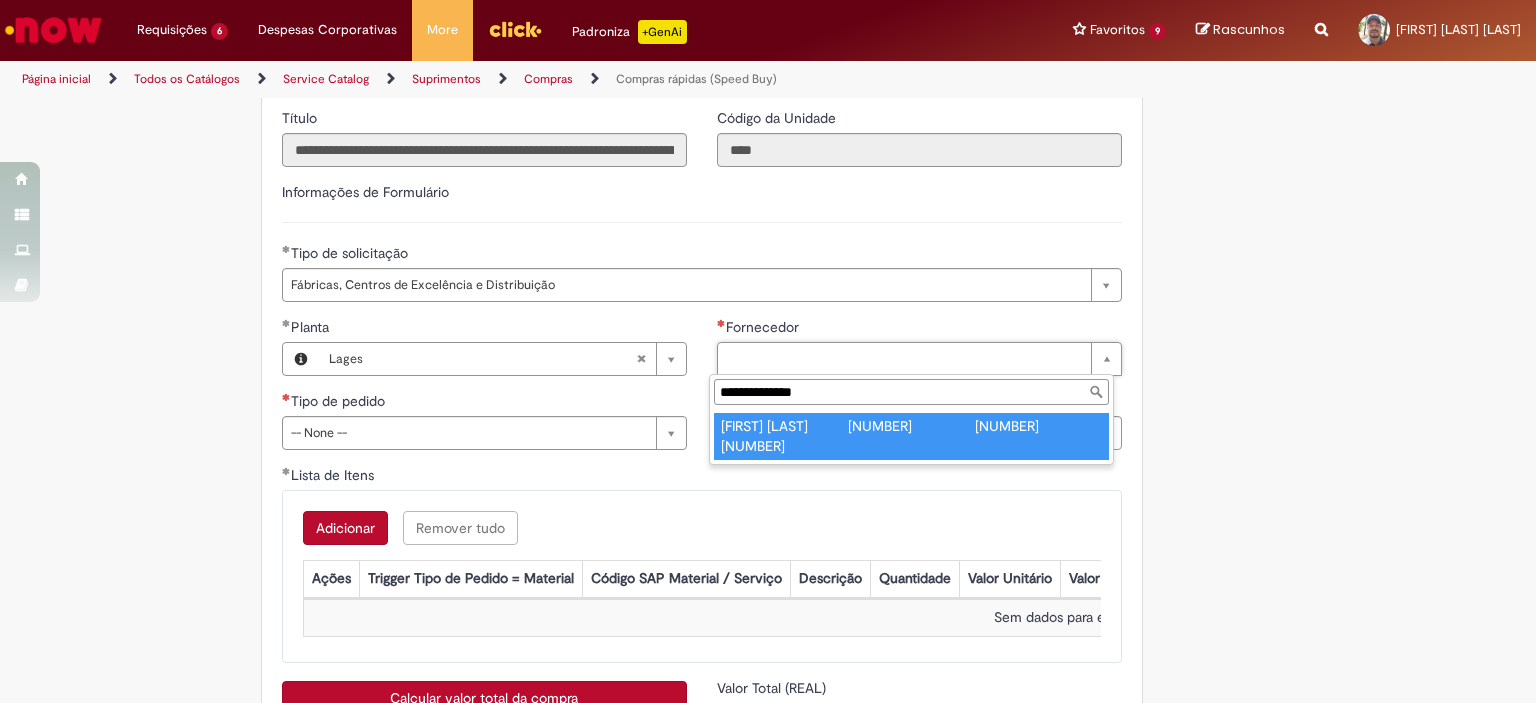type on "**********" 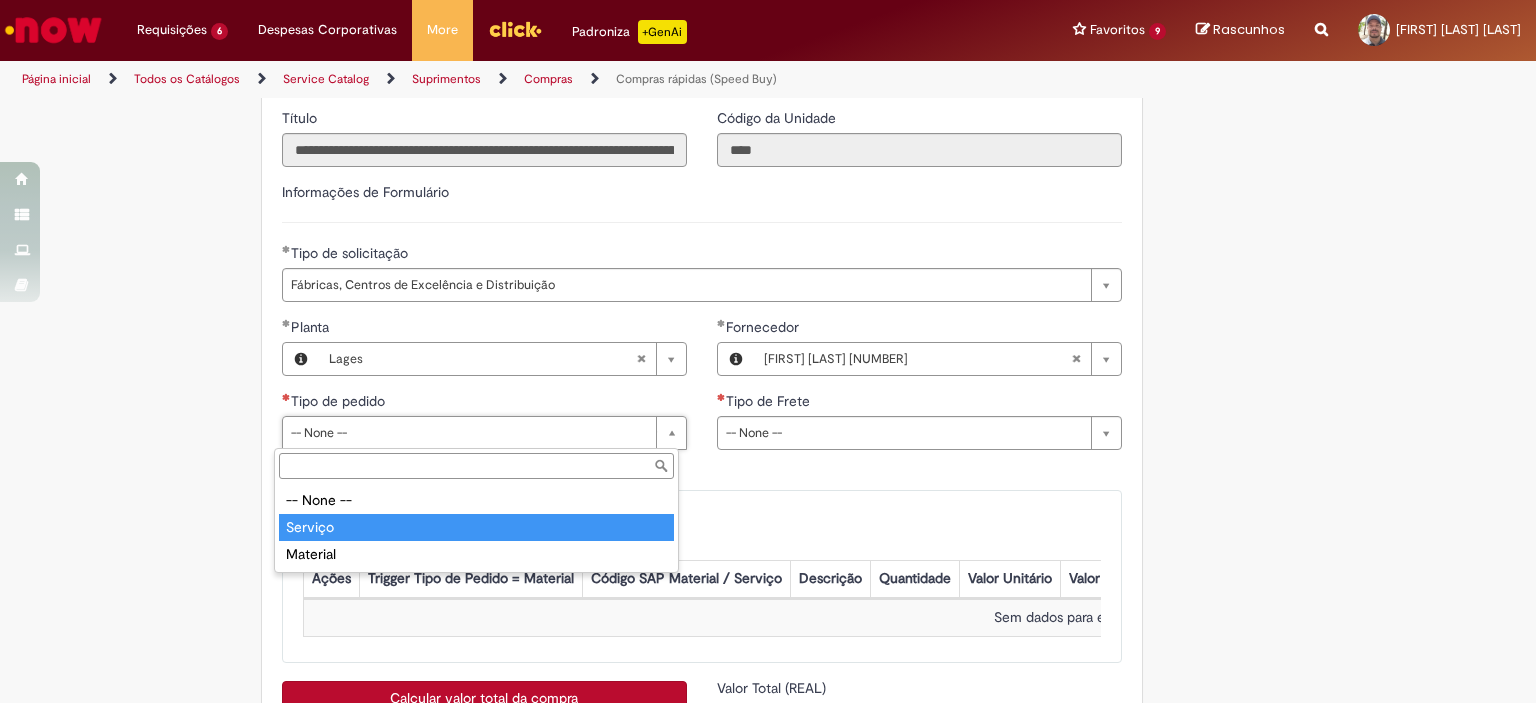 type on "*******" 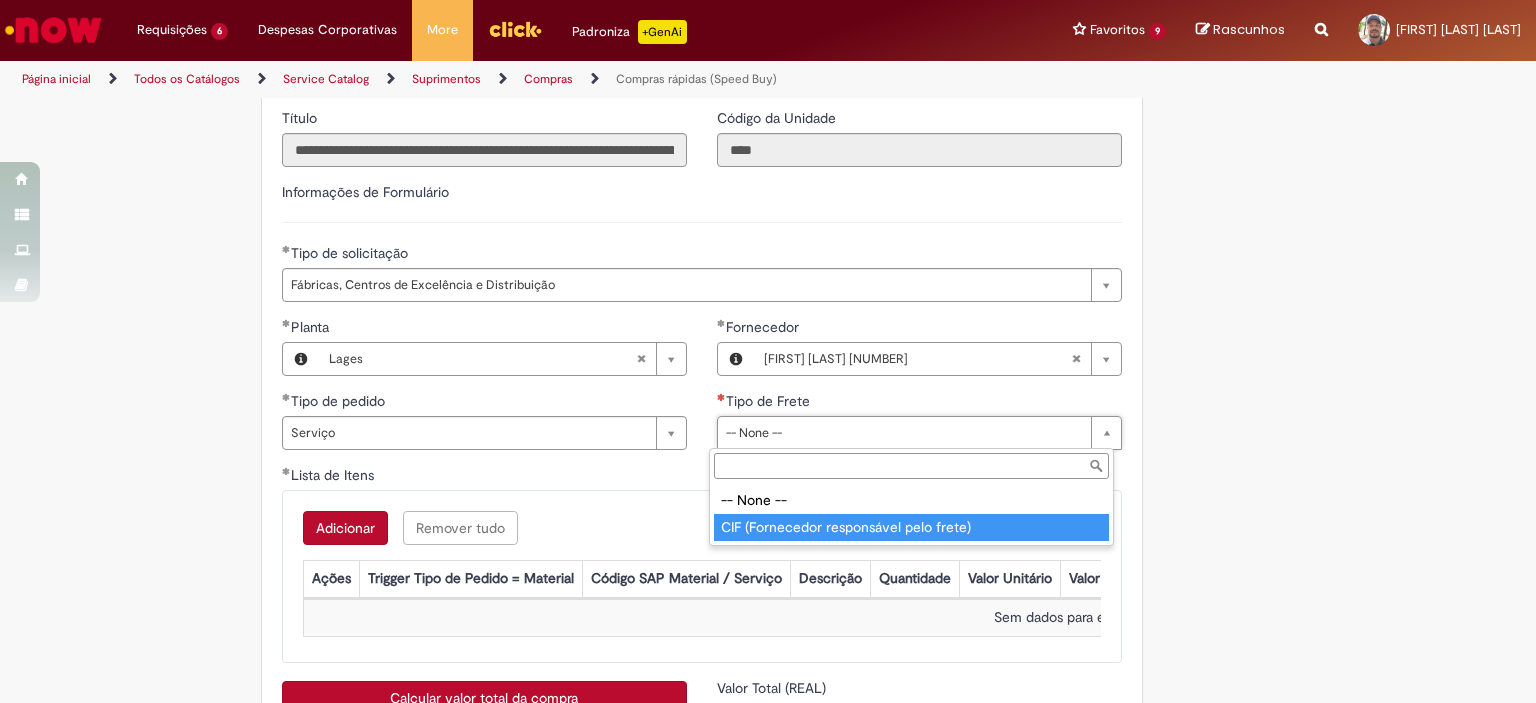 type on "**********" 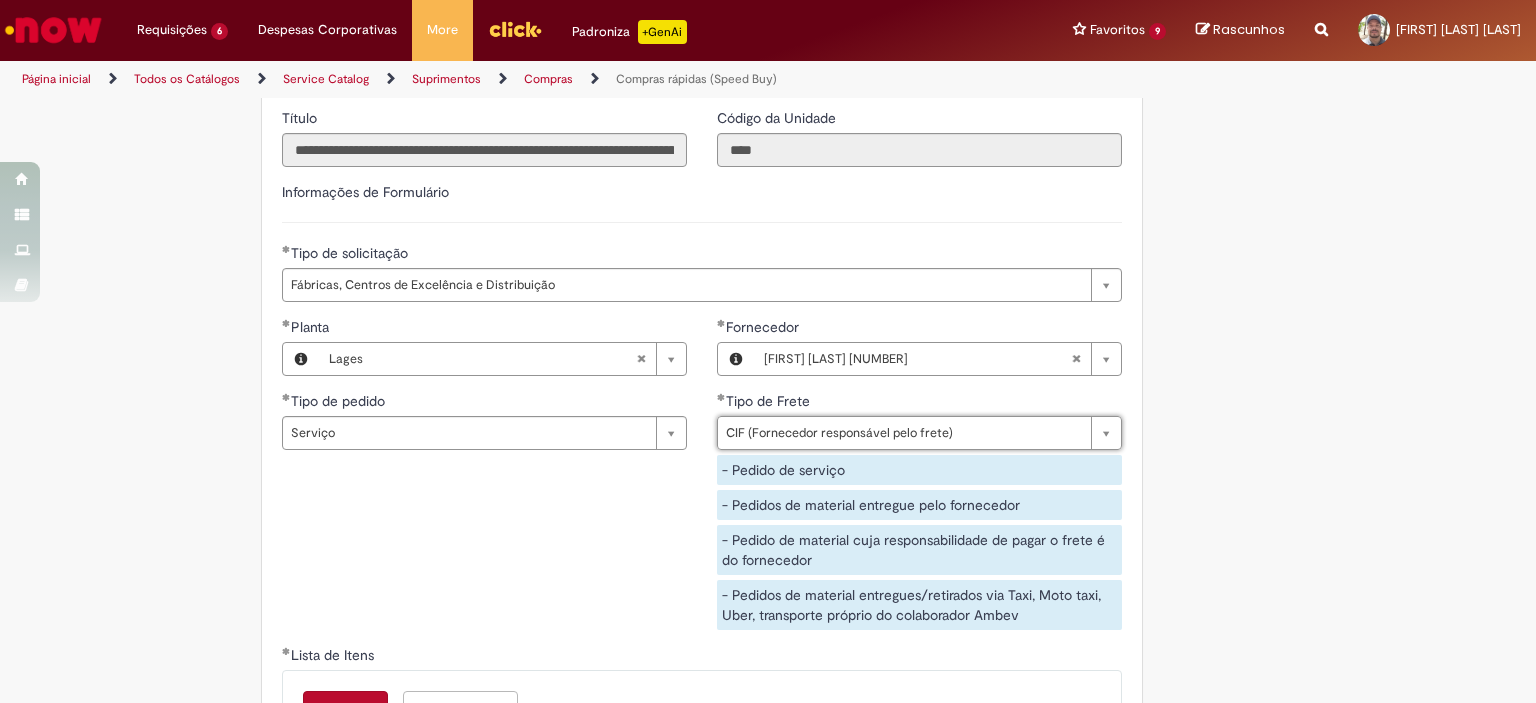 scroll, scrollTop: 3100, scrollLeft: 0, axis: vertical 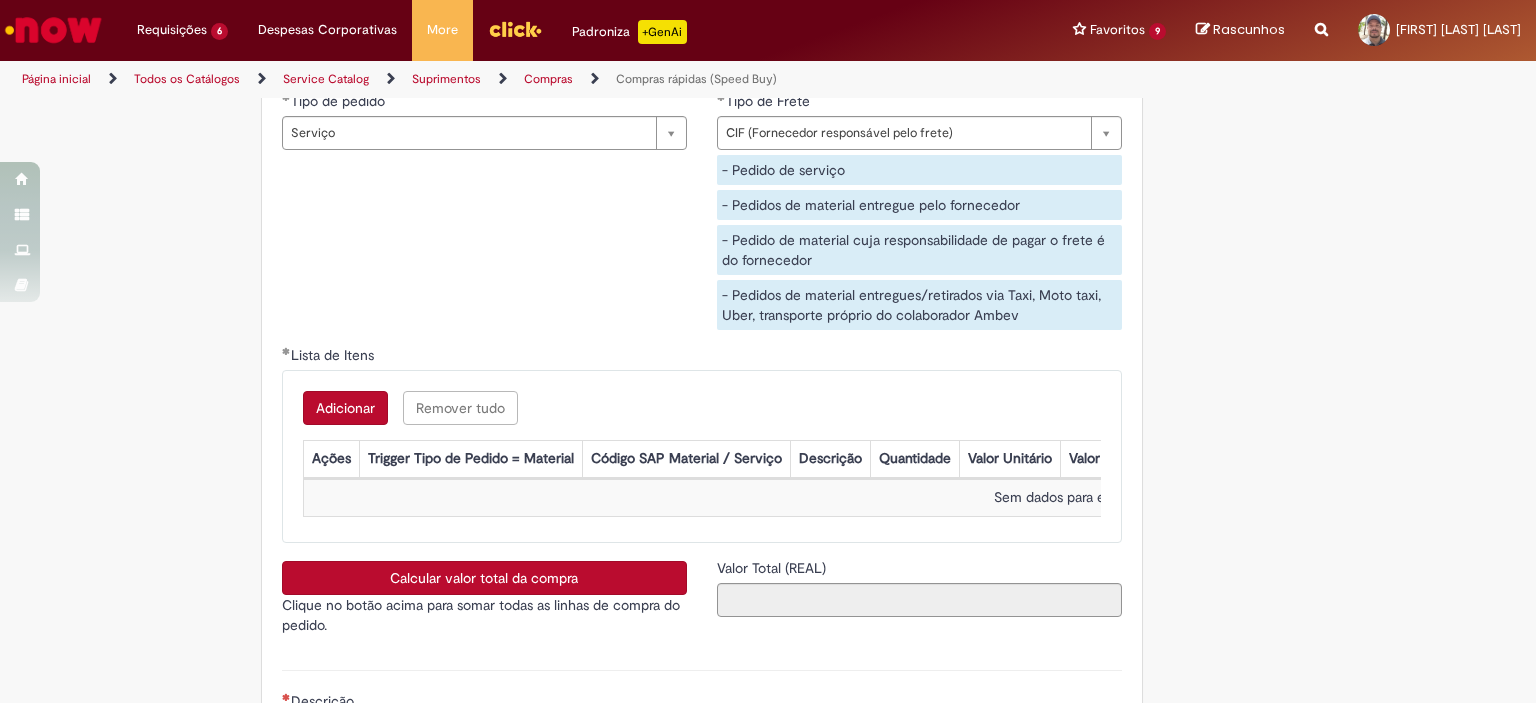 click on "Adicionar" at bounding box center (345, 408) 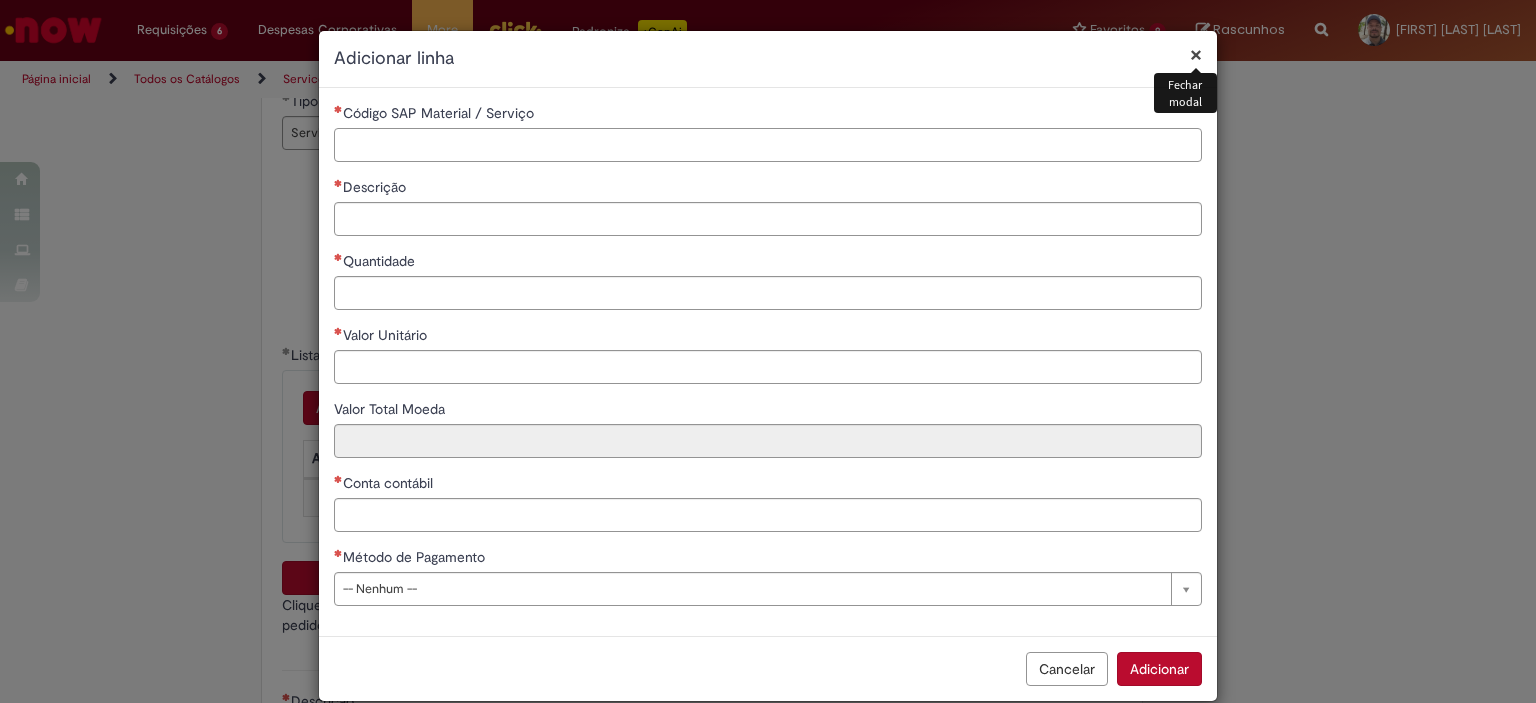 click on "Código SAP Material / Serviço" at bounding box center (768, 145) 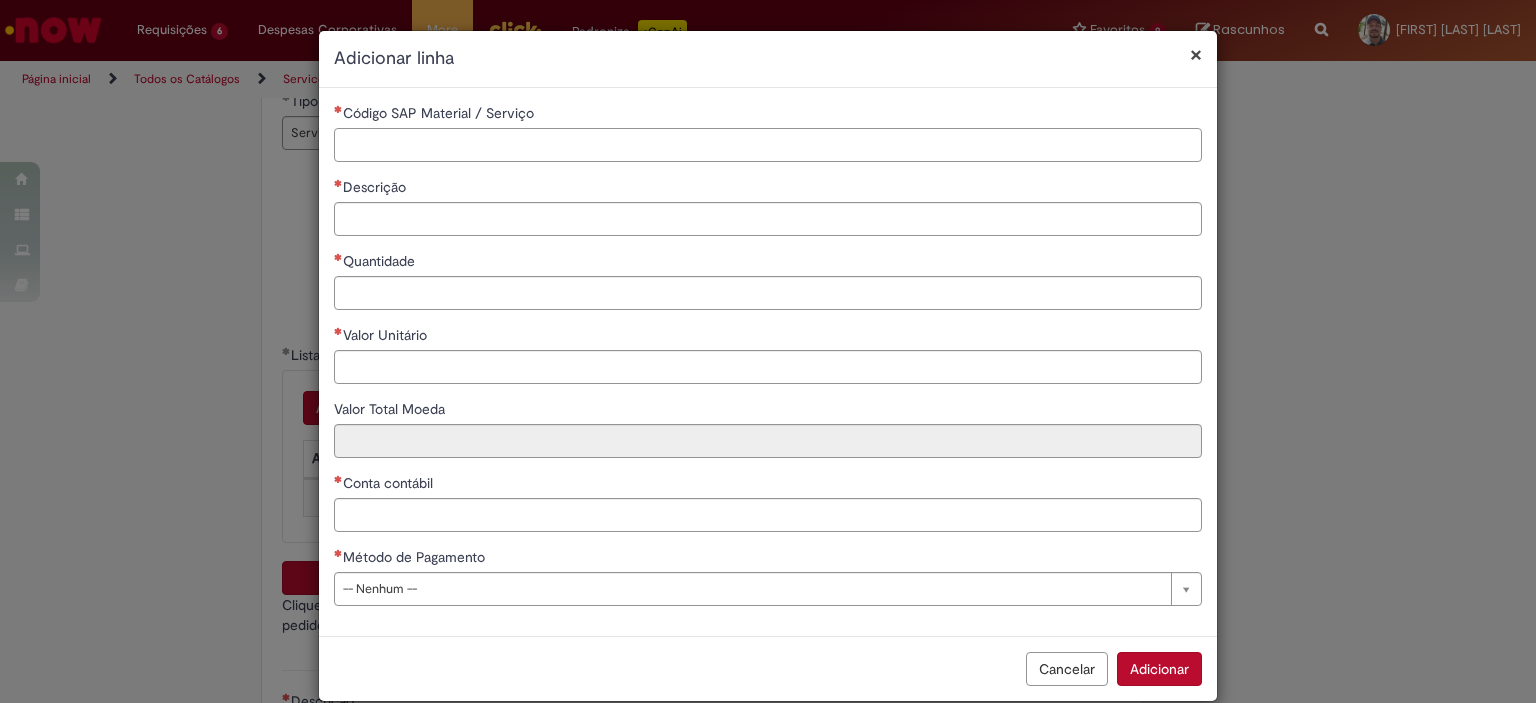 paste on "********" 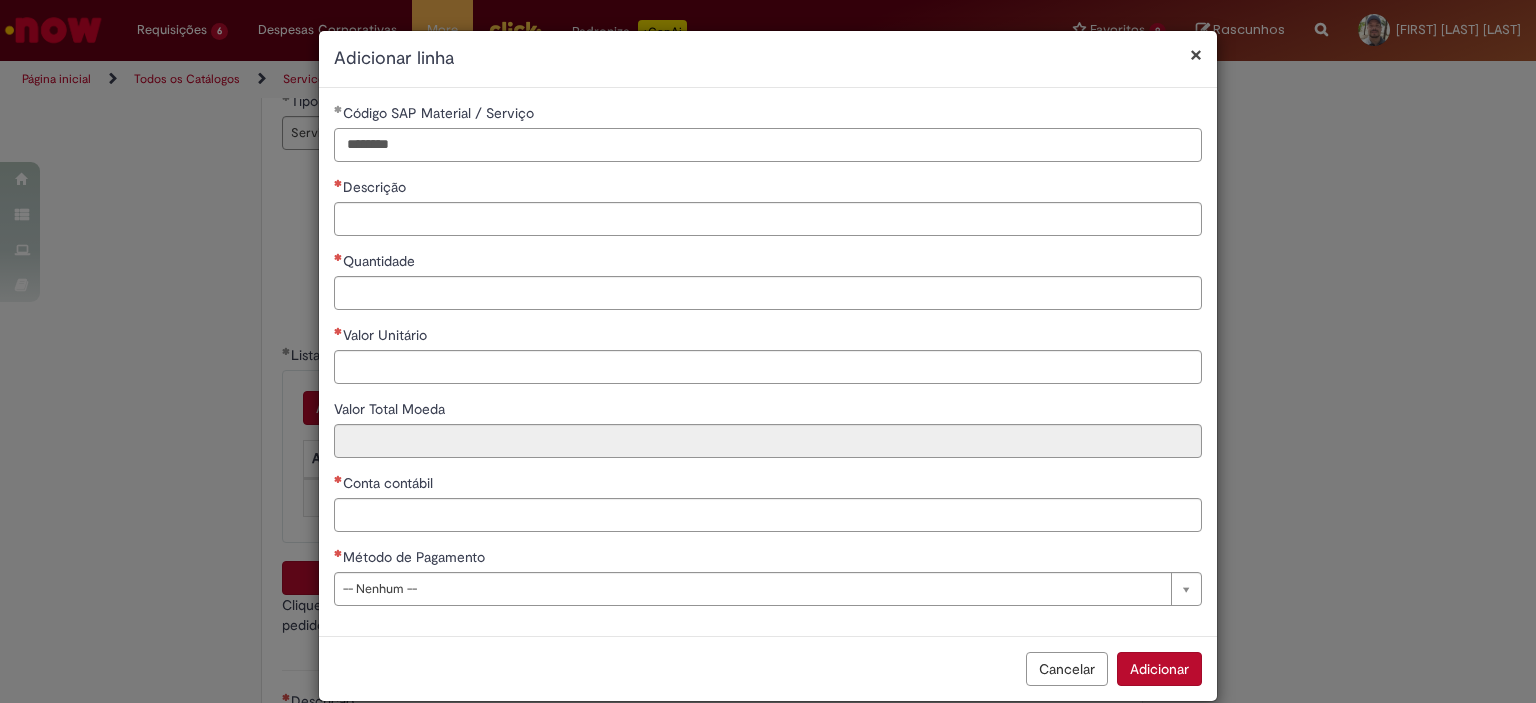 type on "********" 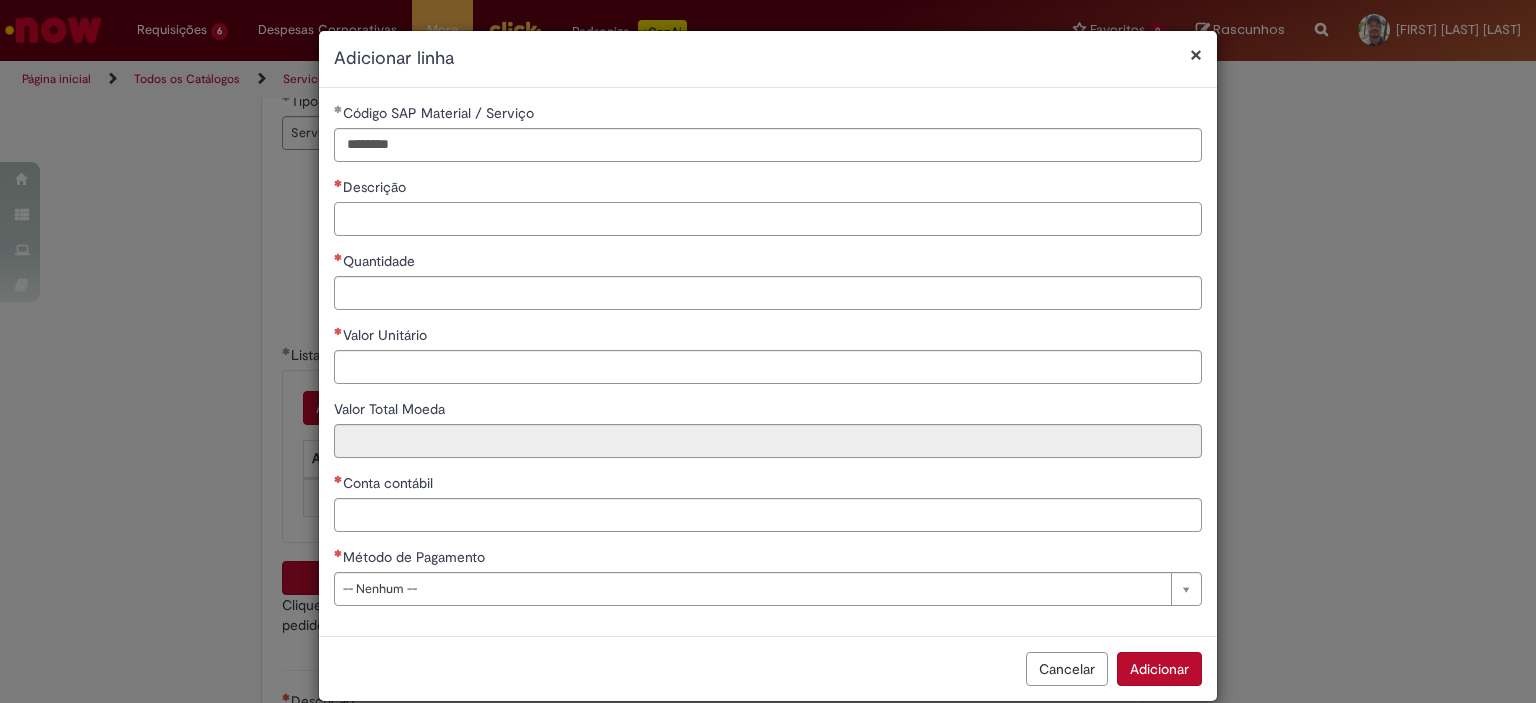 click on "Descrição" at bounding box center [768, 219] 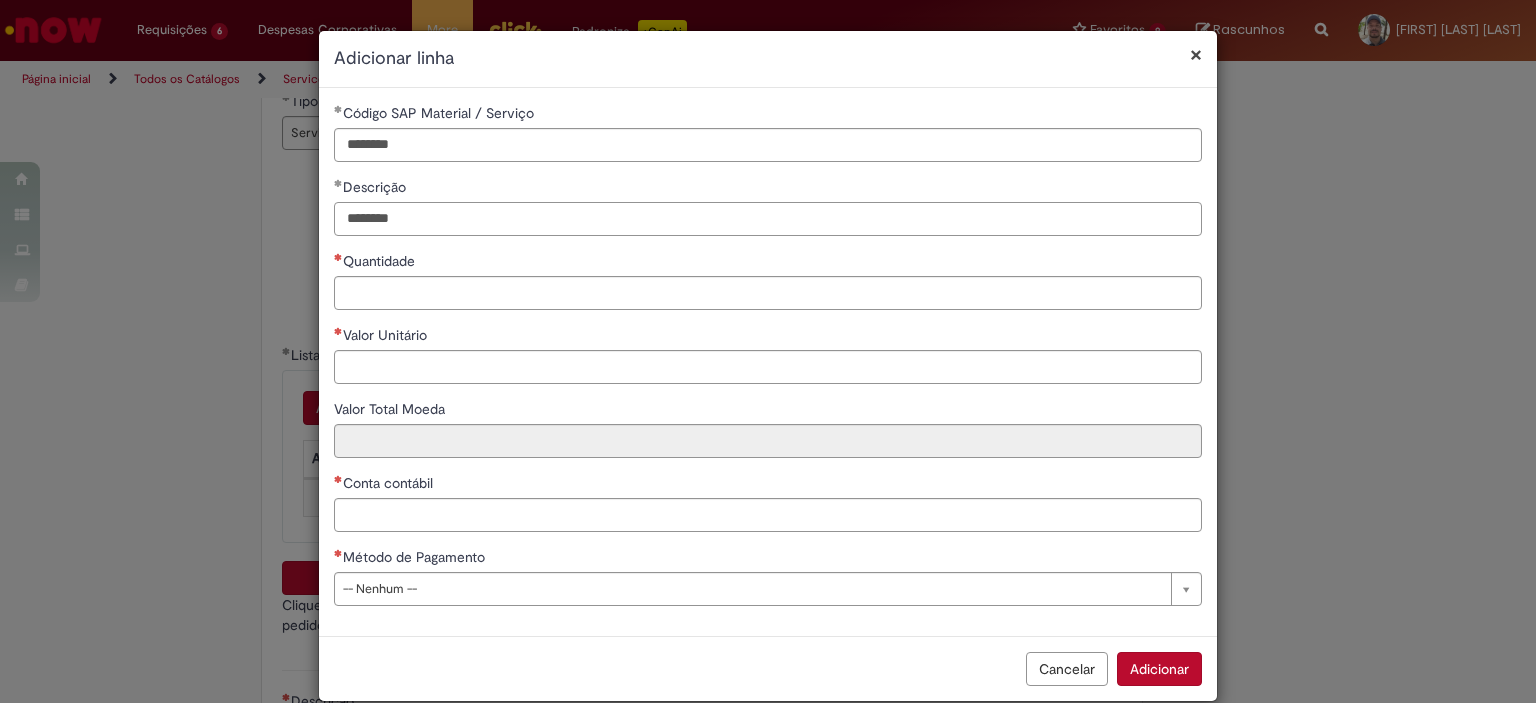 type on "*******" 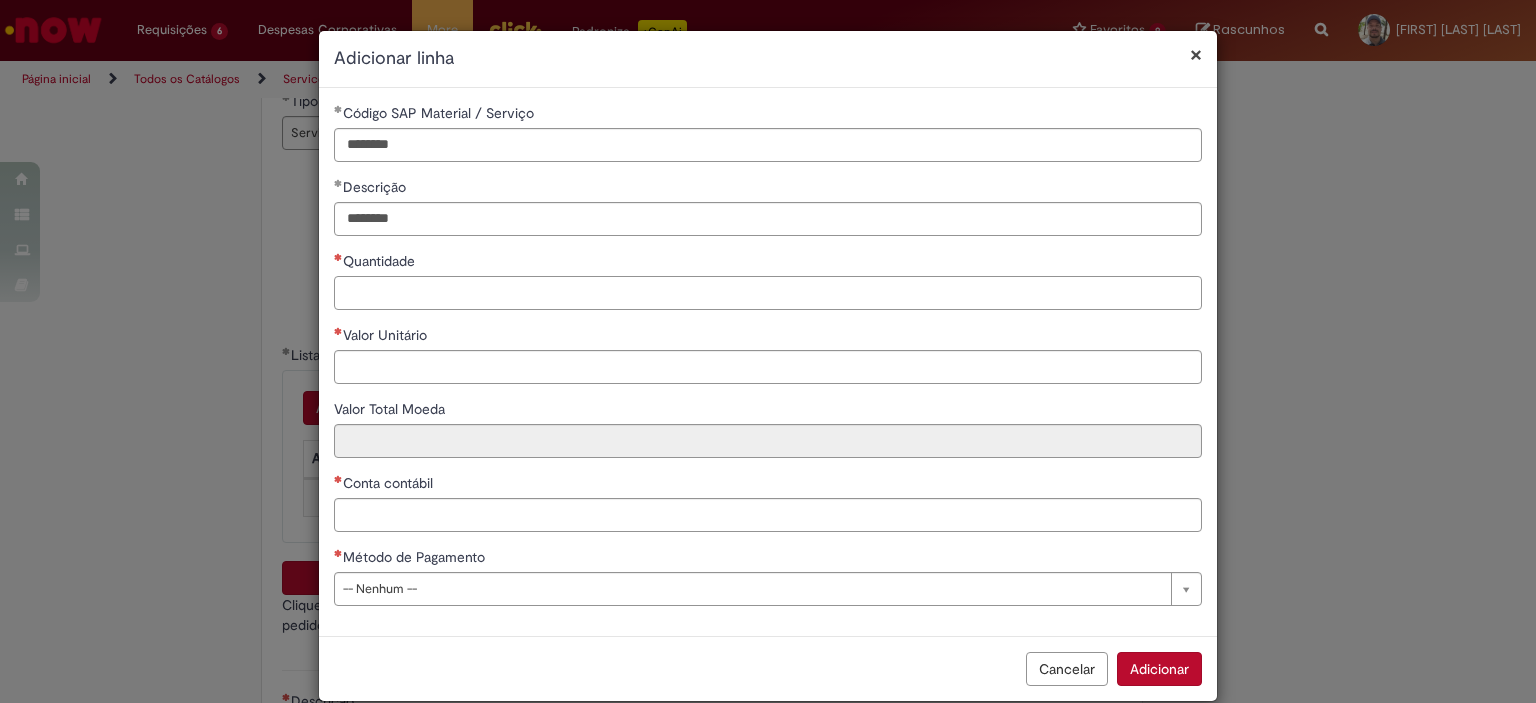 click on "Quantidade" at bounding box center [768, 293] 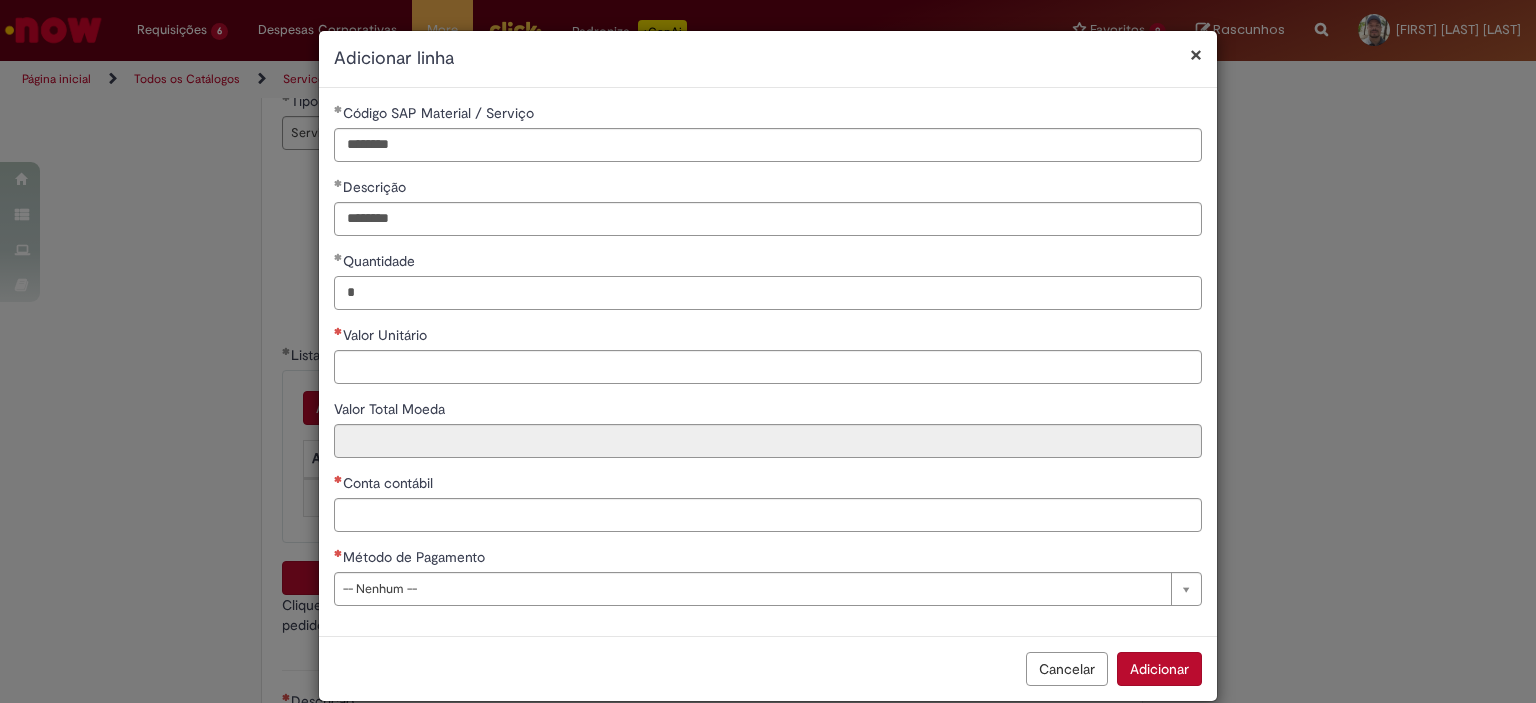 type on "*" 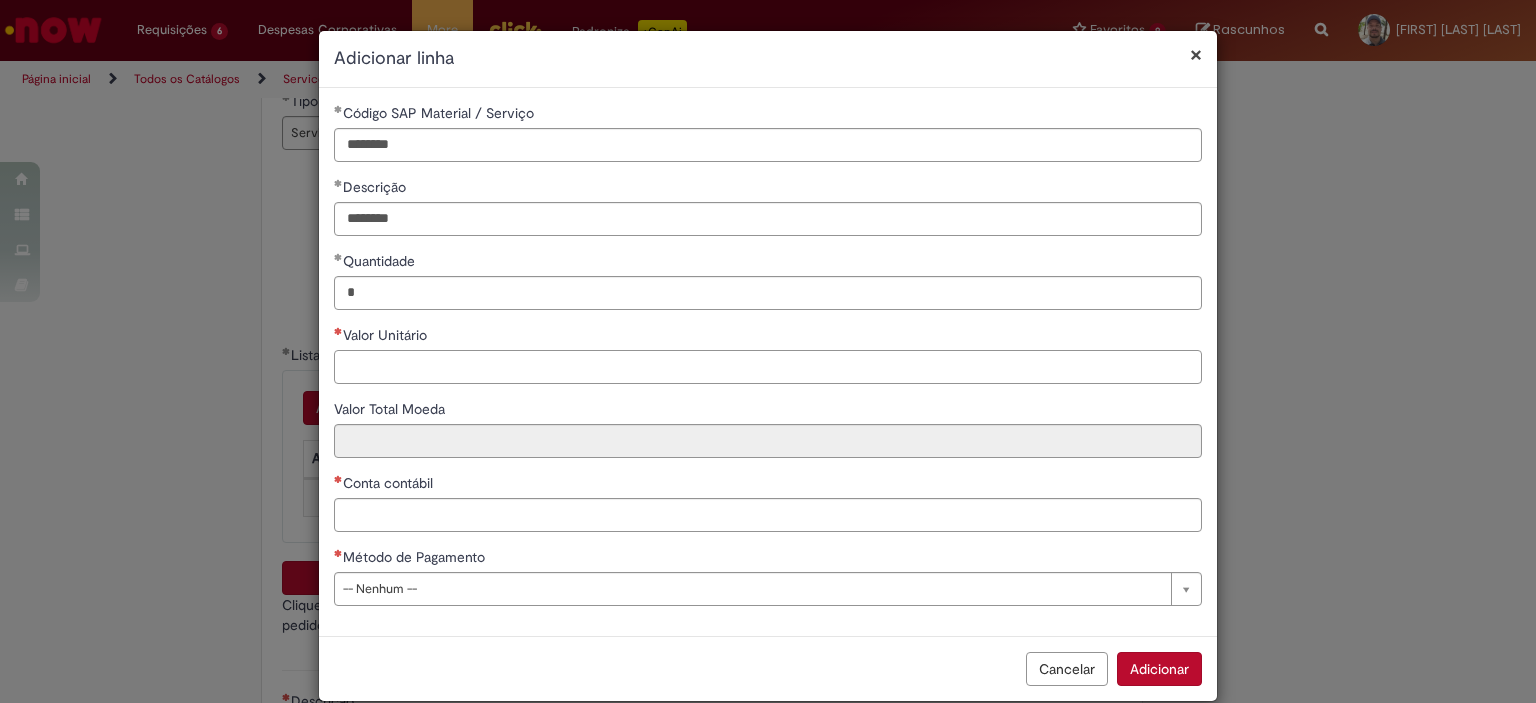 click on "Valor Unitário" at bounding box center [768, 367] 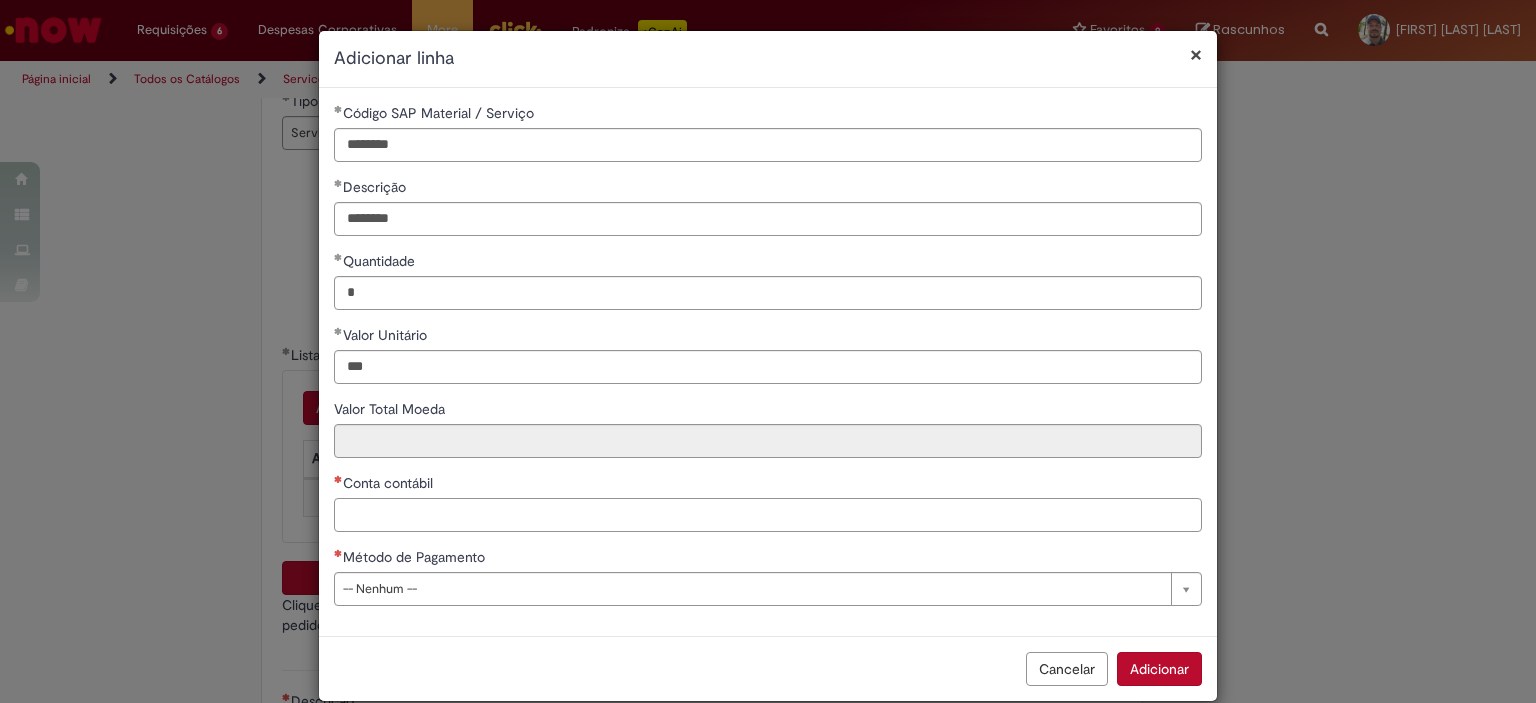 type on "******" 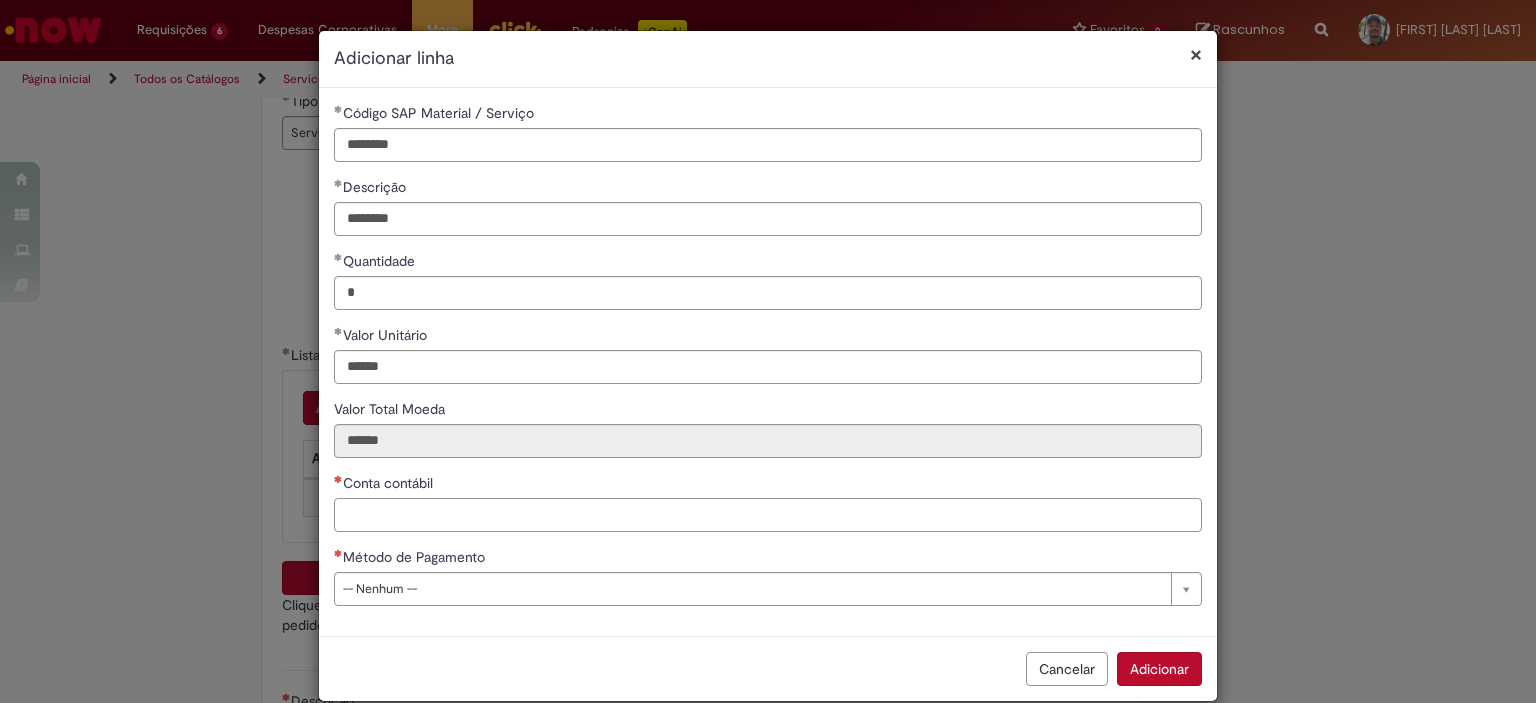 click on "Conta contábil" at bounding box center (768, 515) 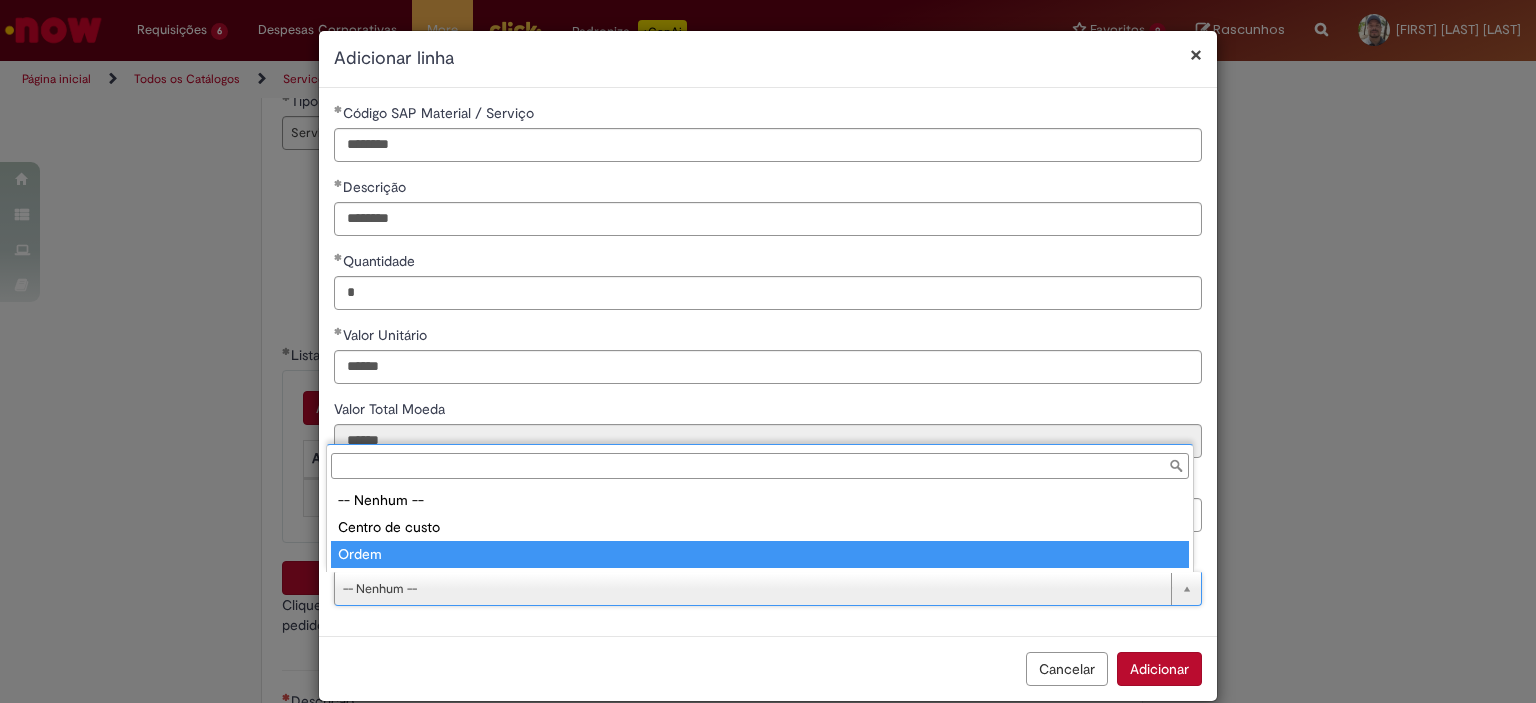type on "*****" 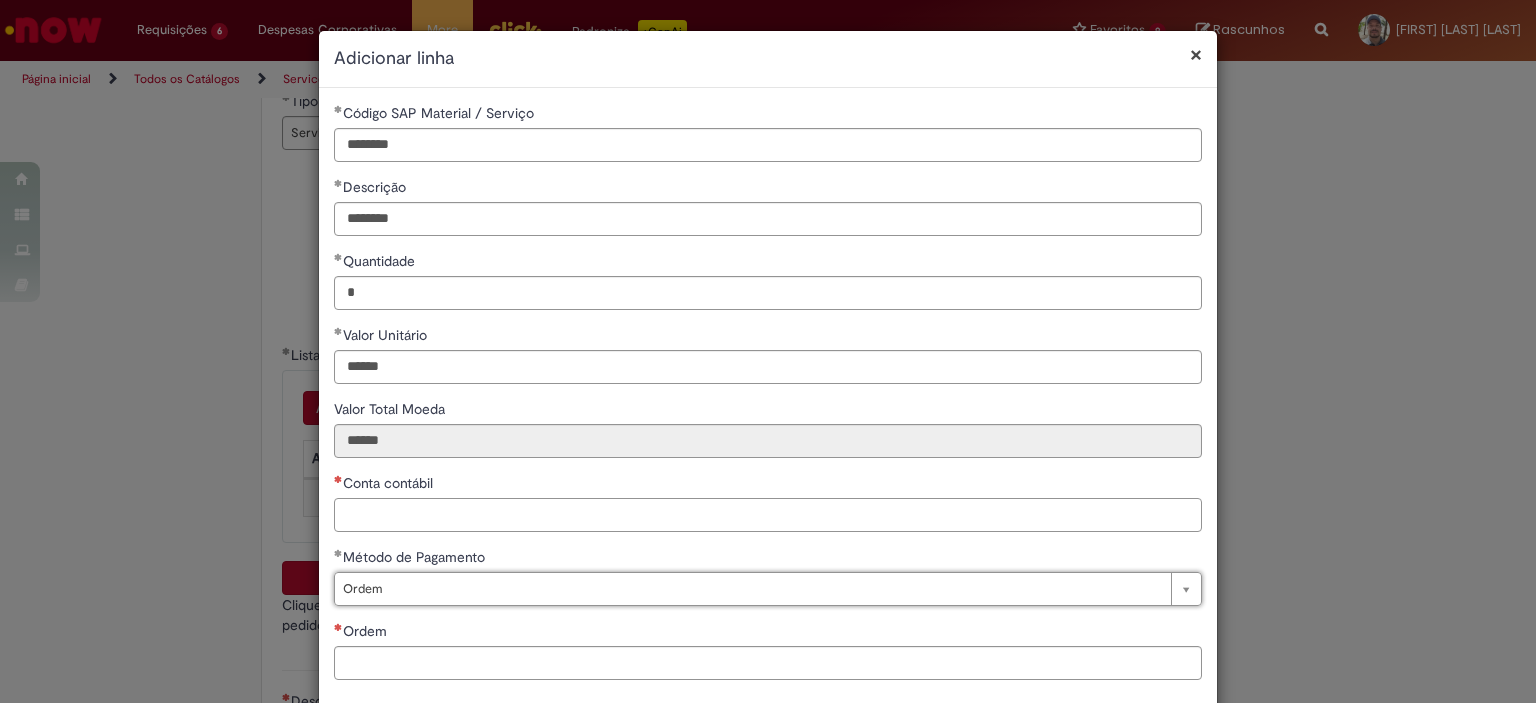click on "Conta contábil" at bounding box center (768, 515) 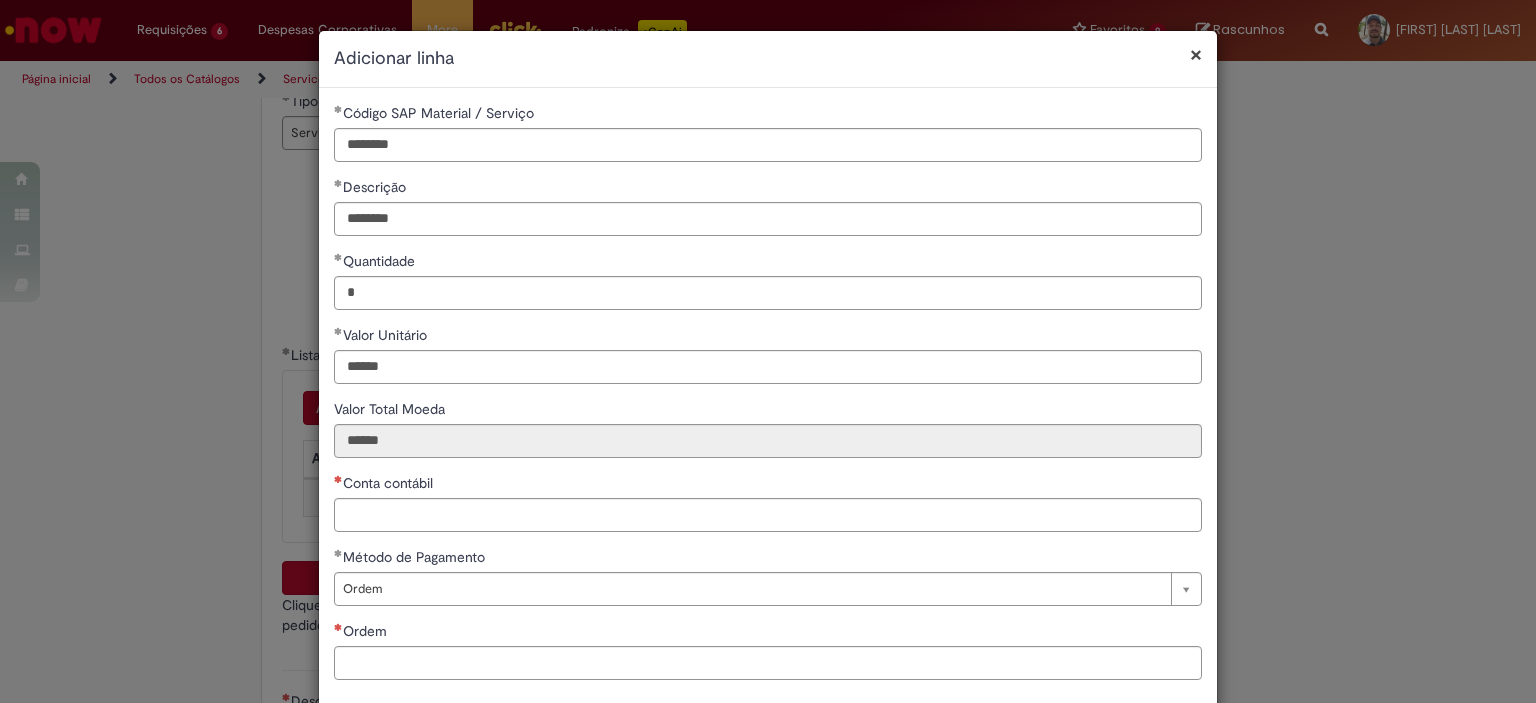 click on "**********" at bounding box center (768, 399) 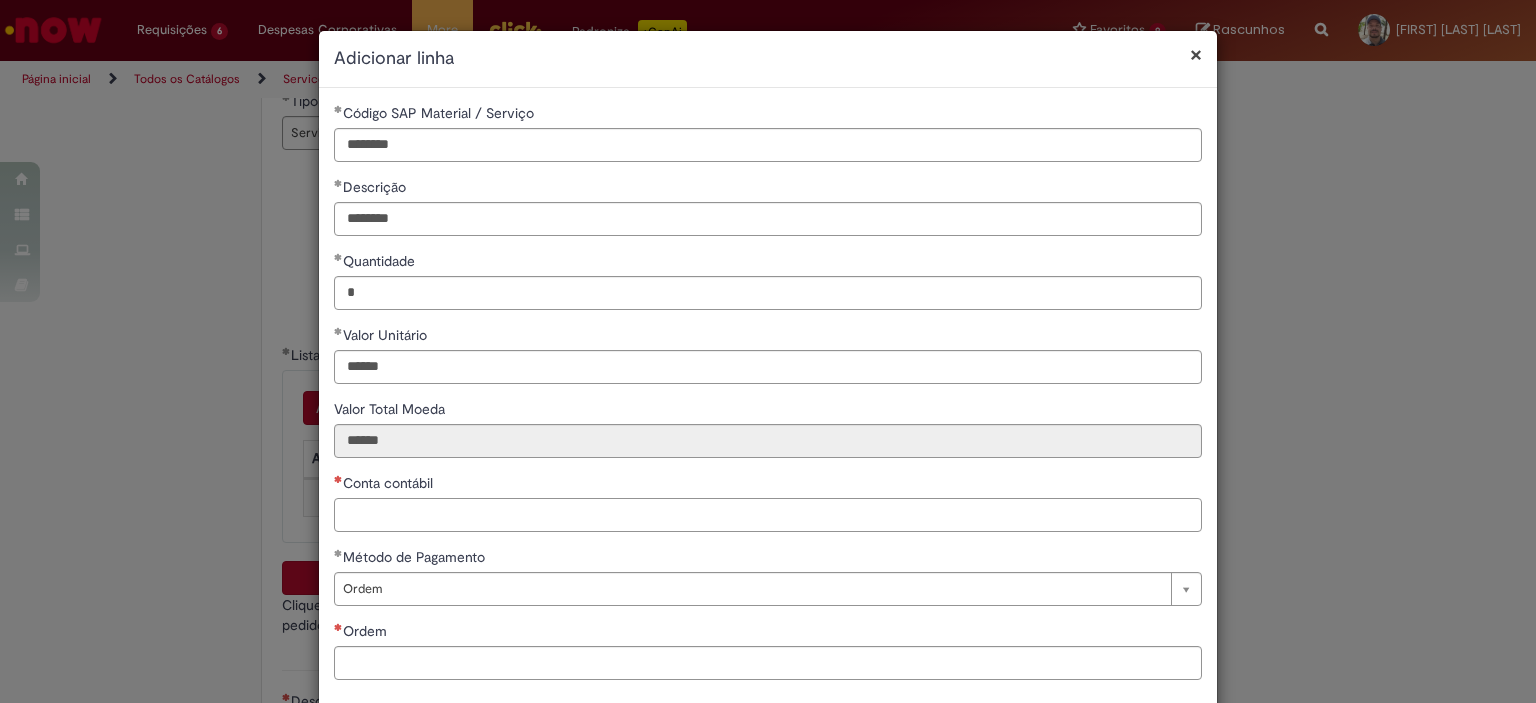 click on "Conta contábil" at bounding box center [768, 515] 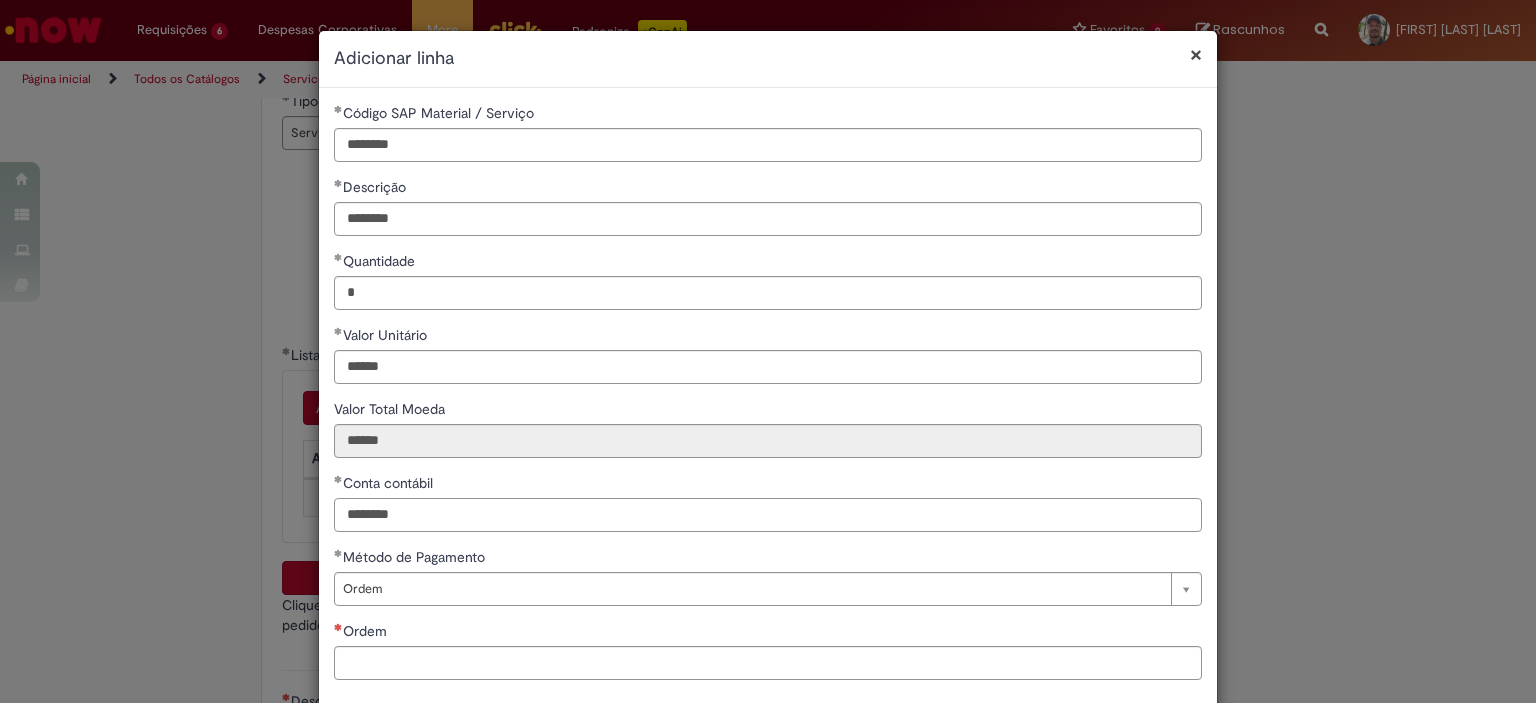 type on "********" 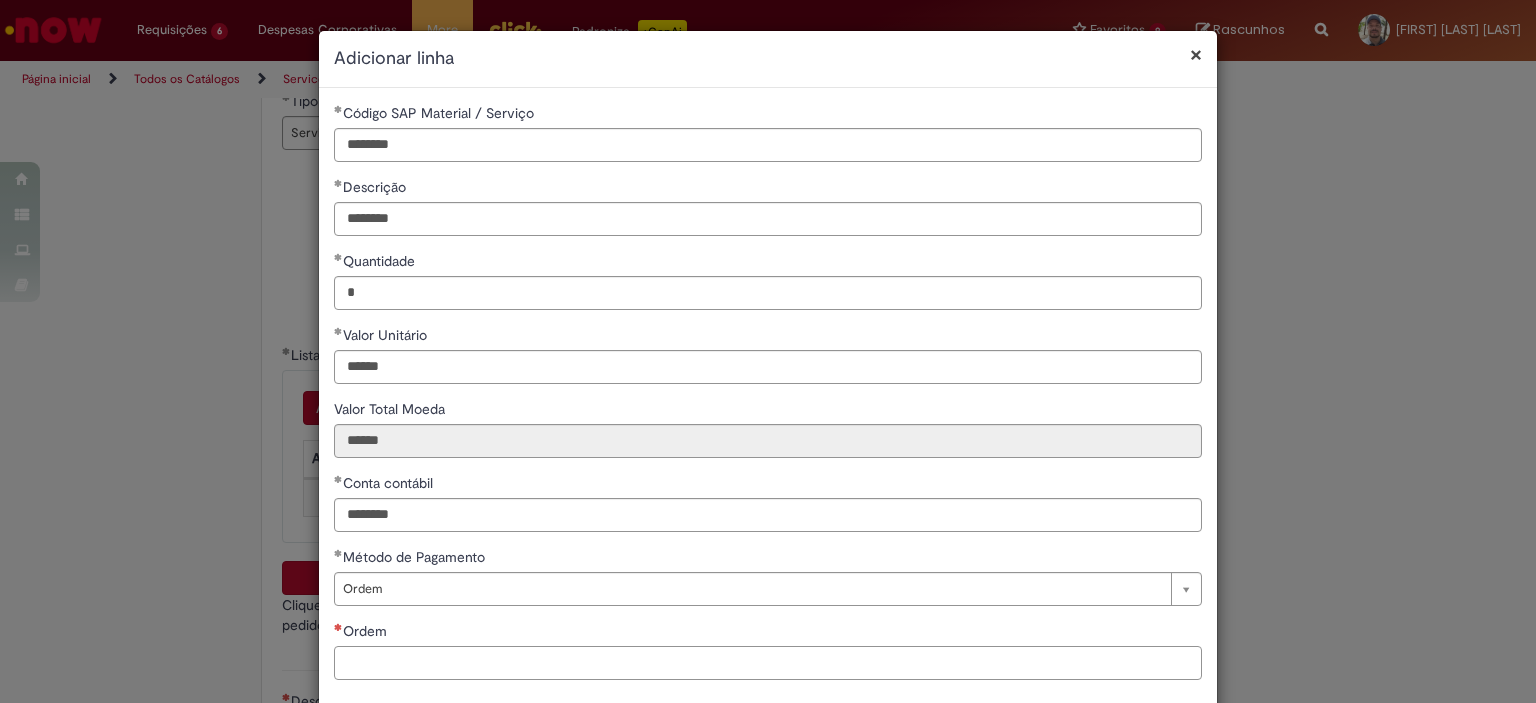 click on "Ordem" at bounding box center [768, 663] 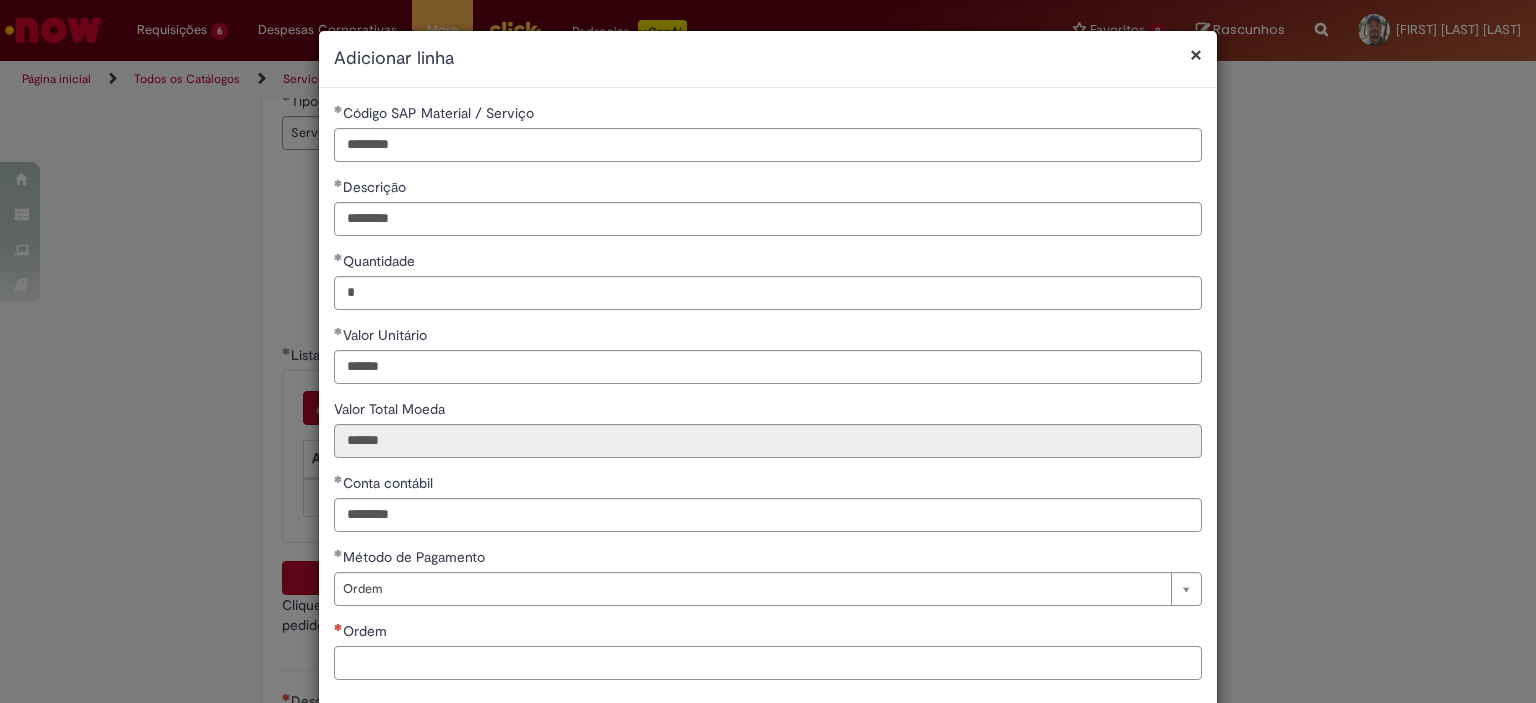 paste on "**********" 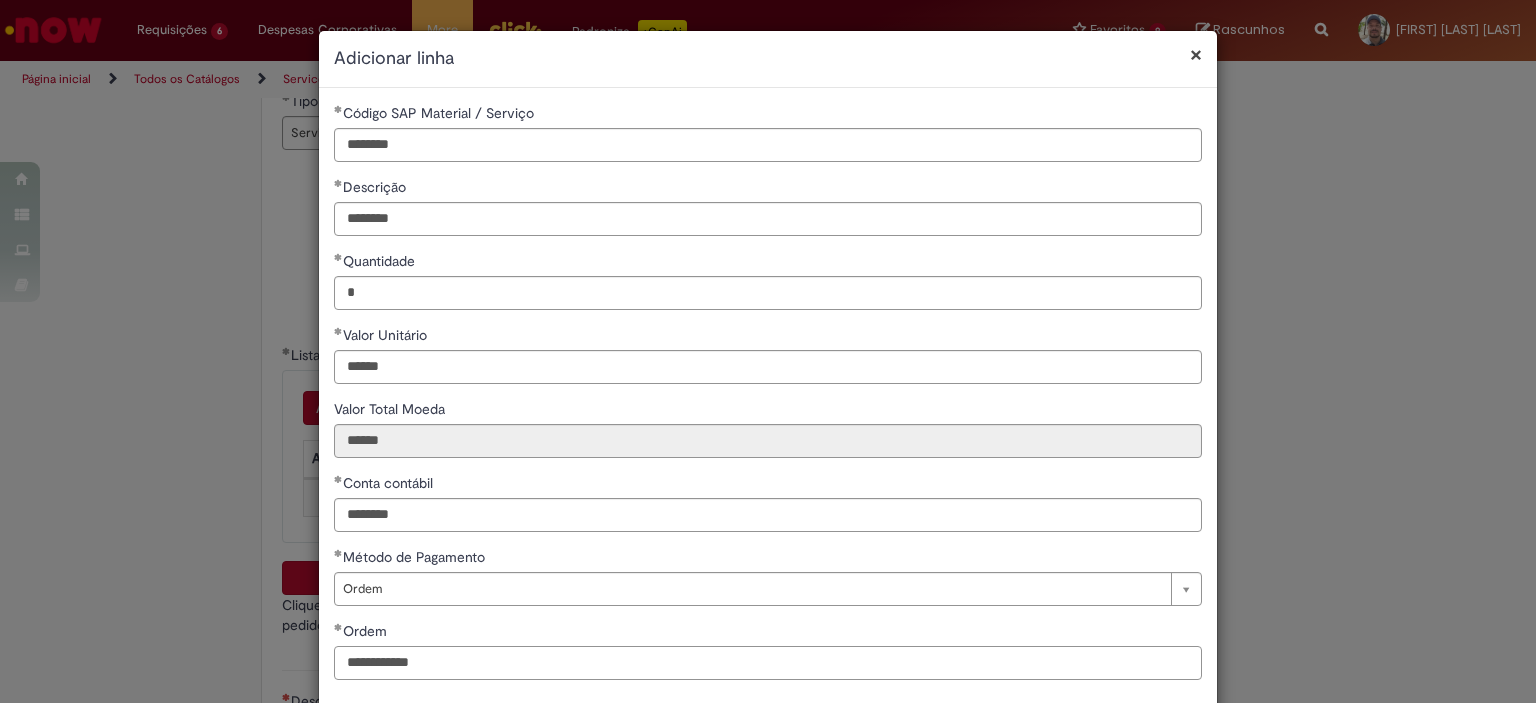 scroll, scrollTop: 101, scrollLeft: 0, axis: vertical 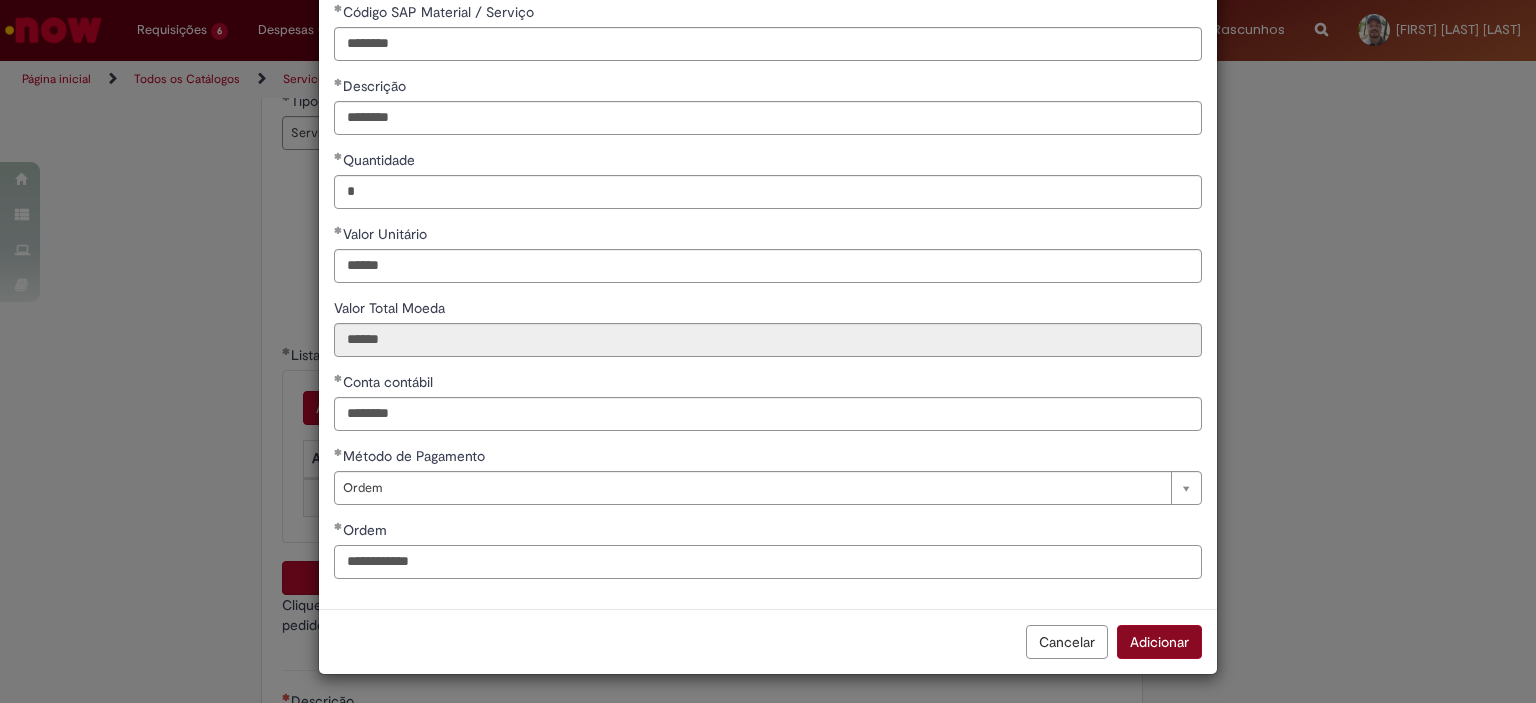 type on "**********" 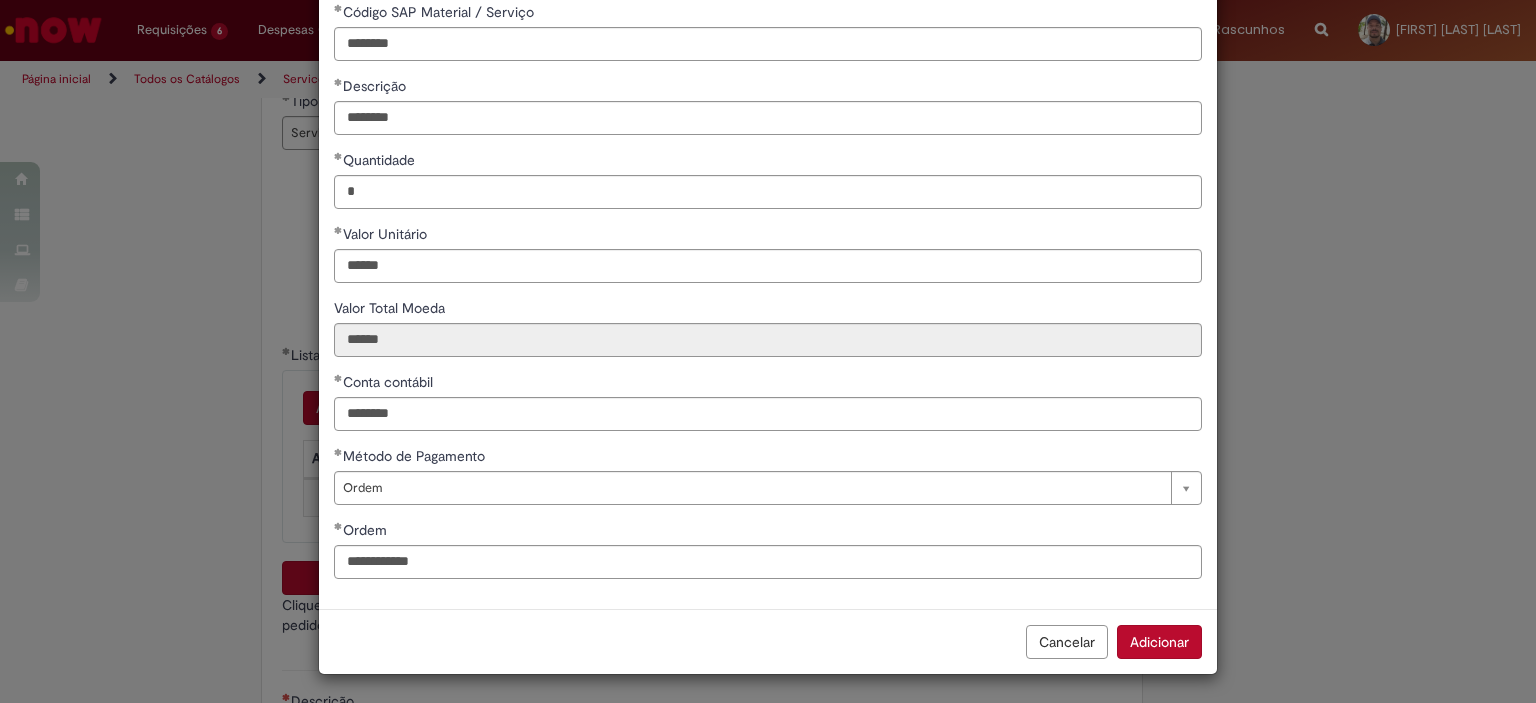 click on "Adicionar" at bounding box center (1159, 642) 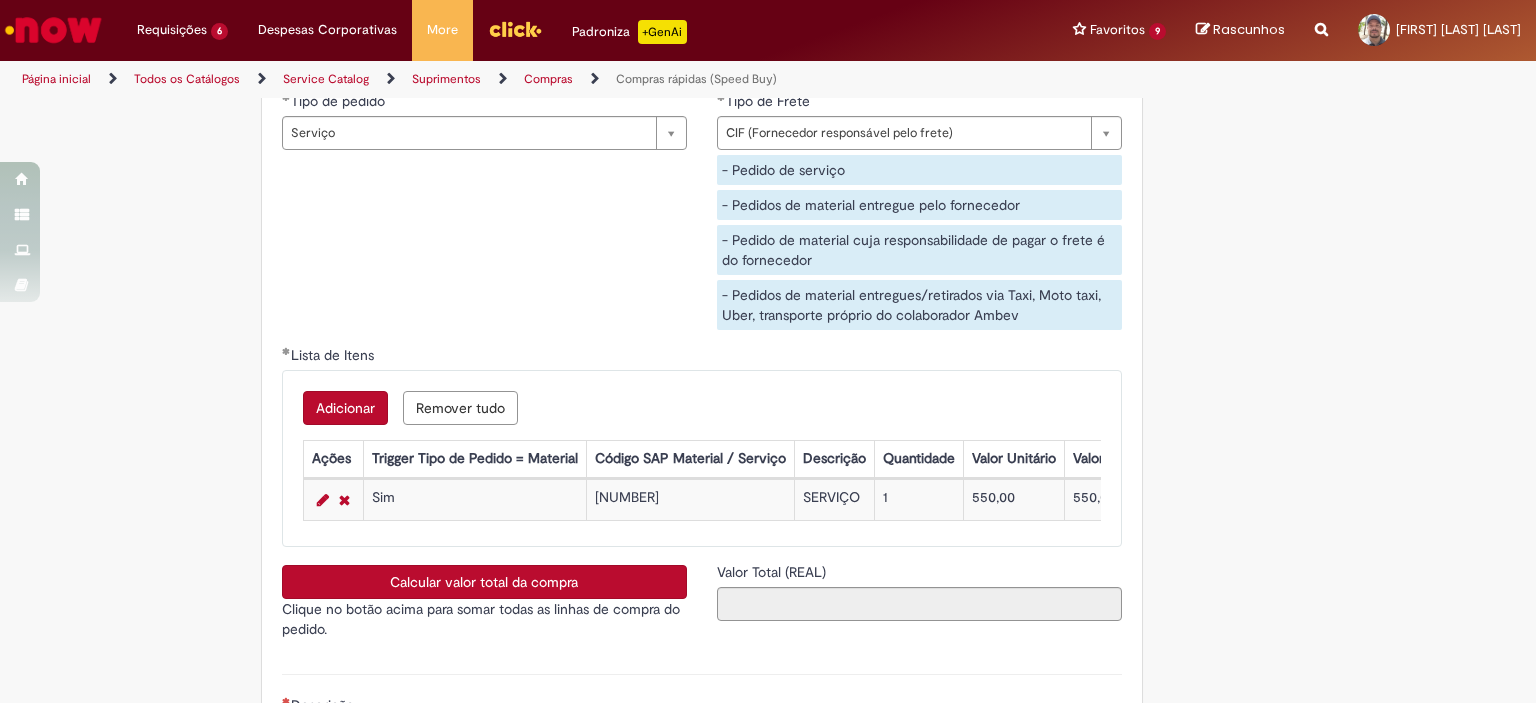 click on "Calcular valor total da compra" at bounding box center [484, 582] 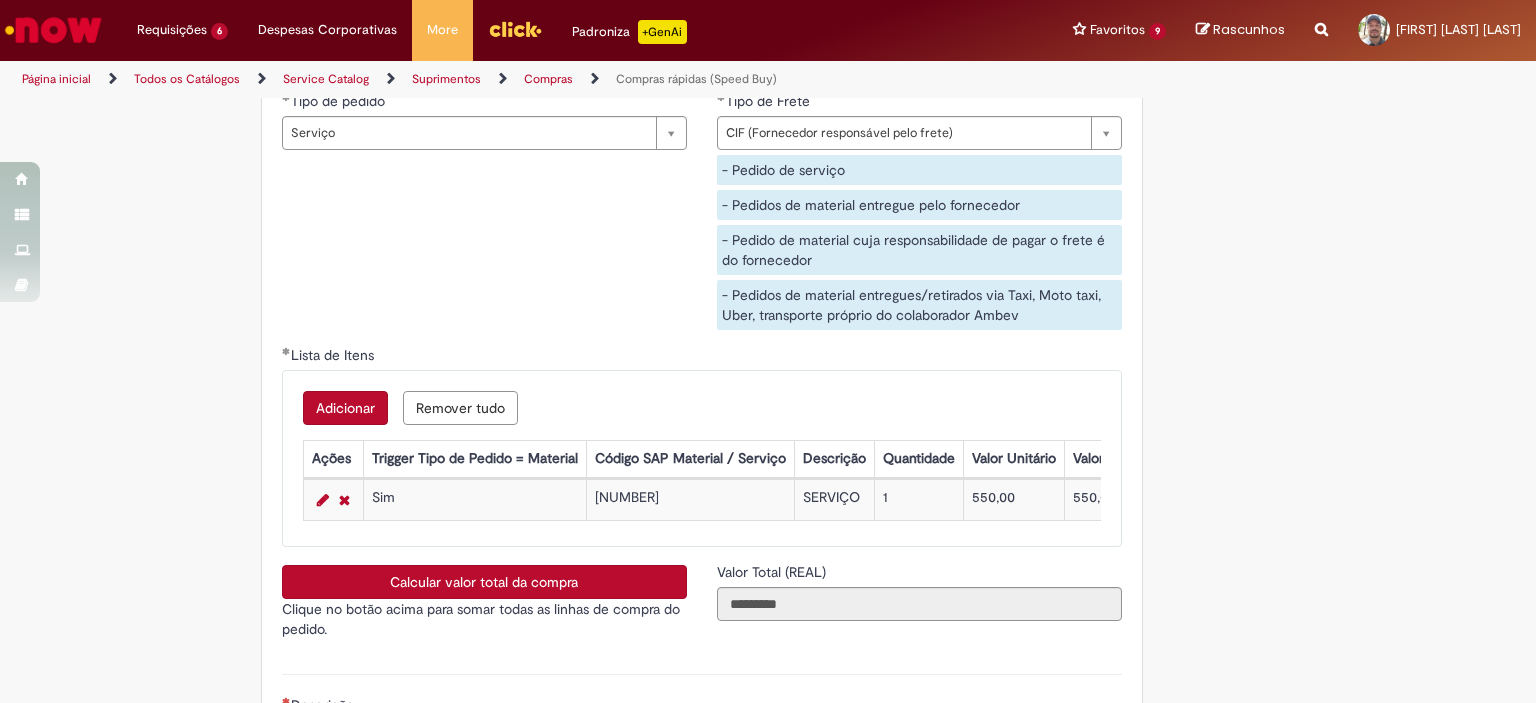 scroll, scrollTop: 3500, scrollLeft: 0, axis: vertical 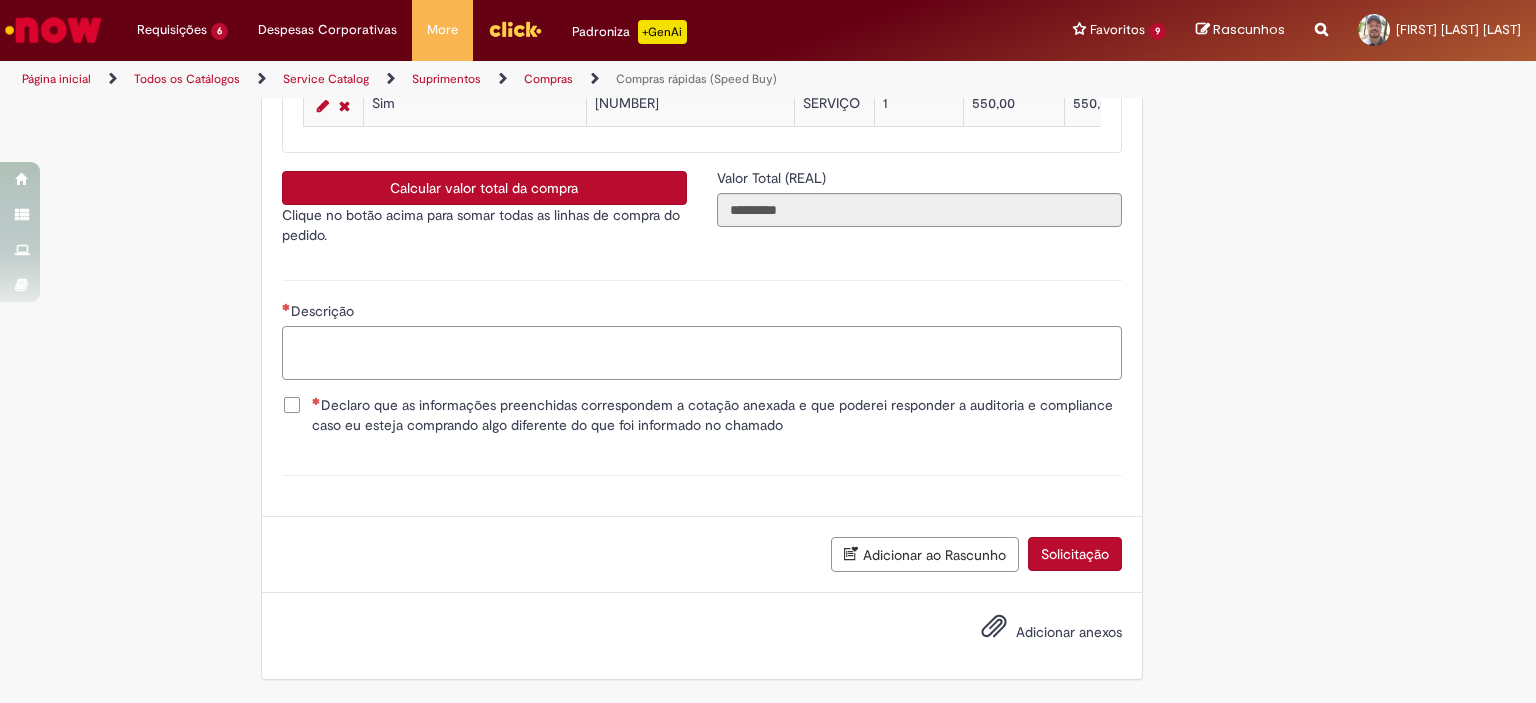 click on "Descrição" at bounding box center (702, 353) 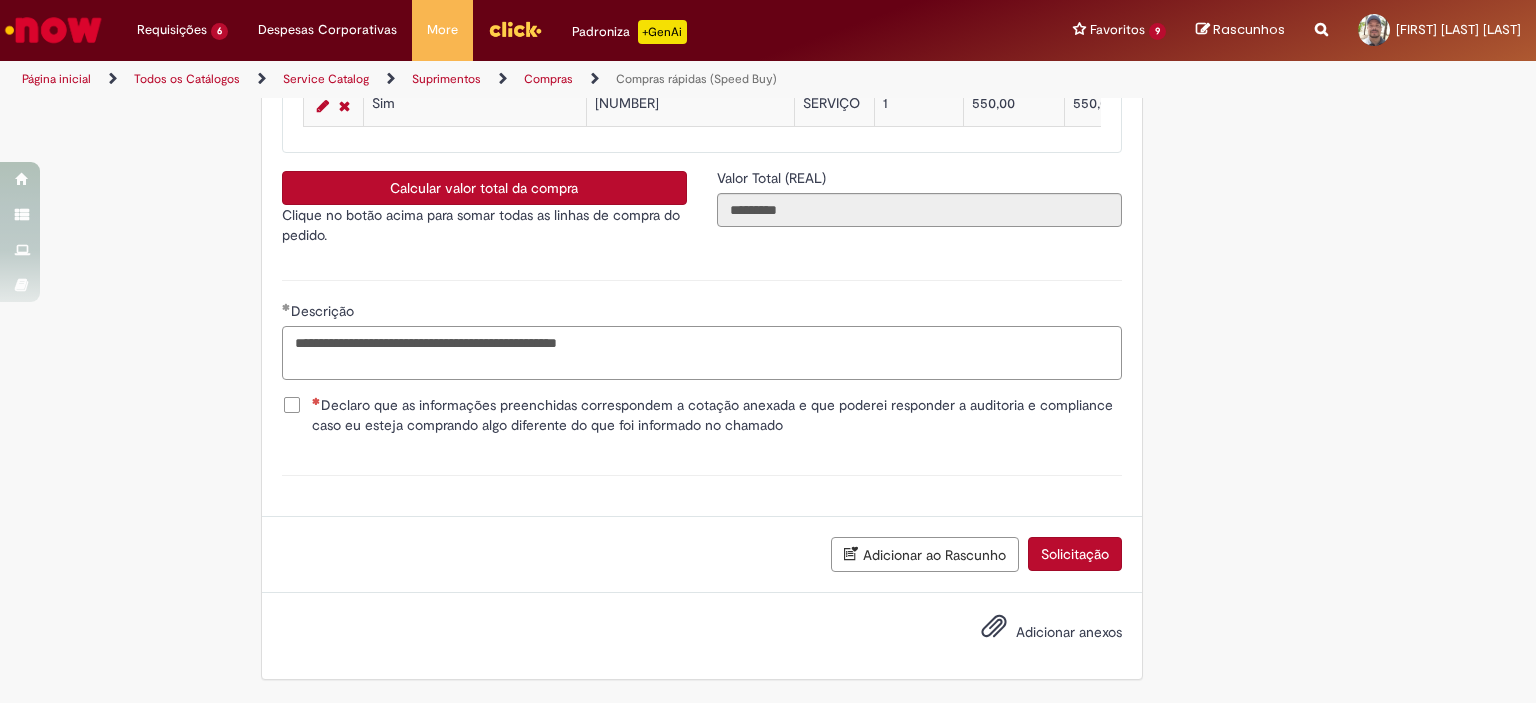 type on "**********" 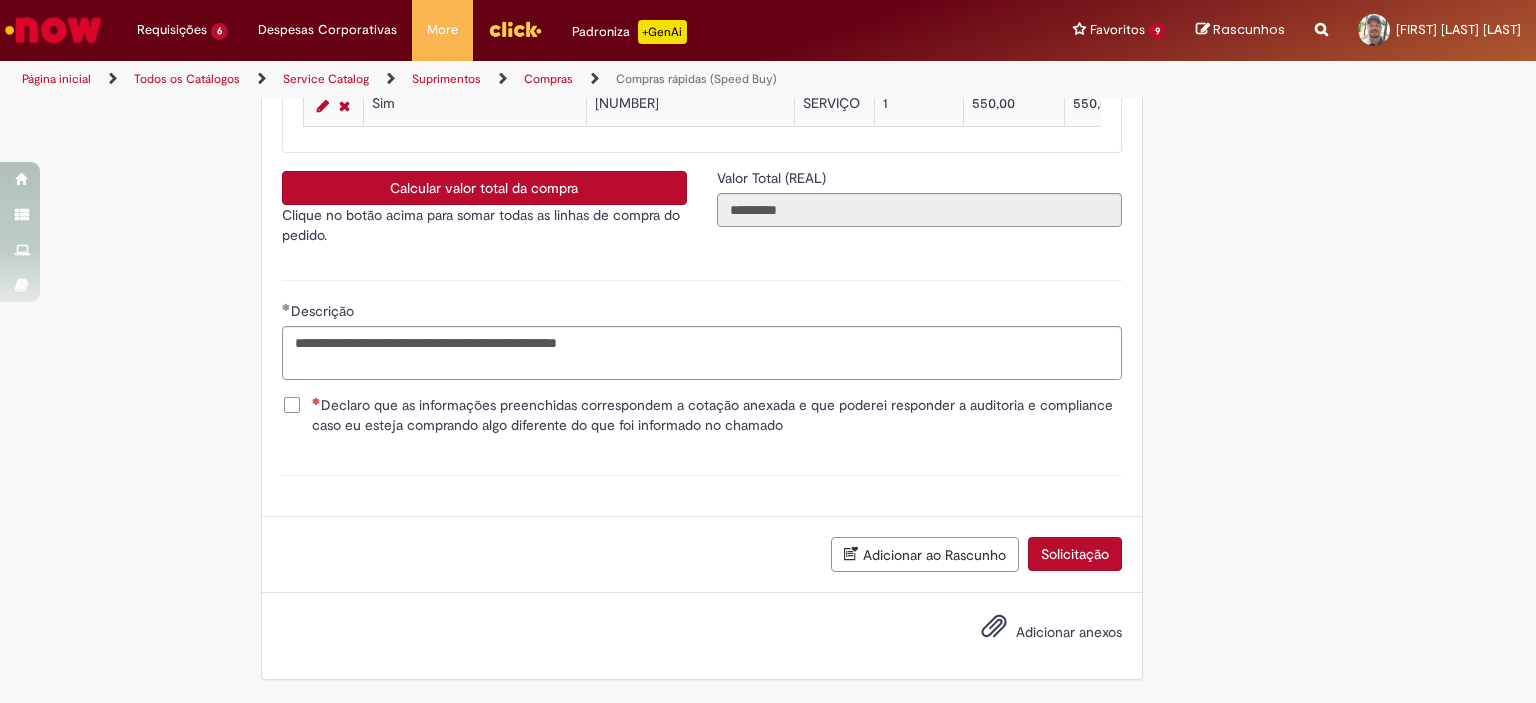 click on "Declaro que as informações preenchidas correspondem a cotação anexada e que poderei responder a auditoria e compliance caso eu esteja comprando algo diferente do que foi informado no chamado" at bounding box center [717, 415] 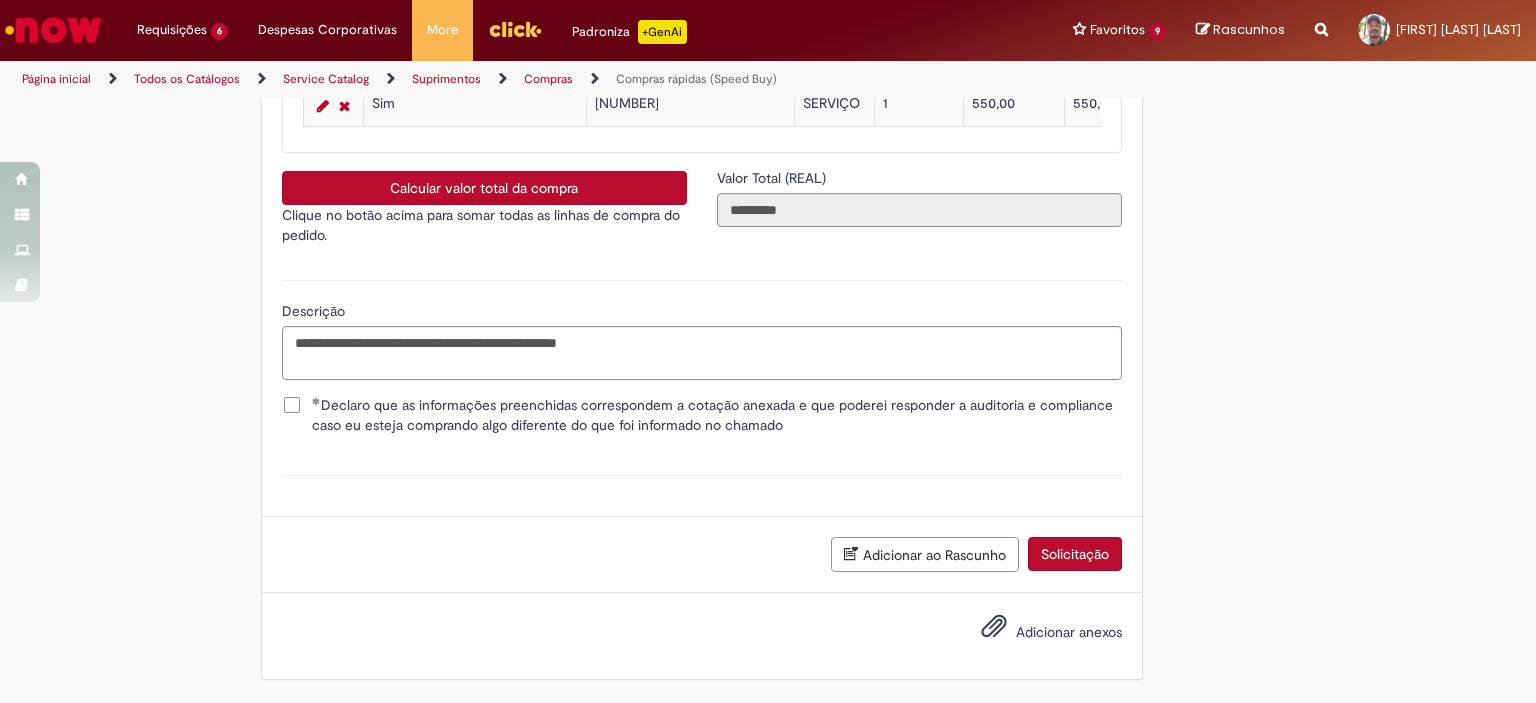 click on "Adicionar anexos" at bounding box center [1069, 632] 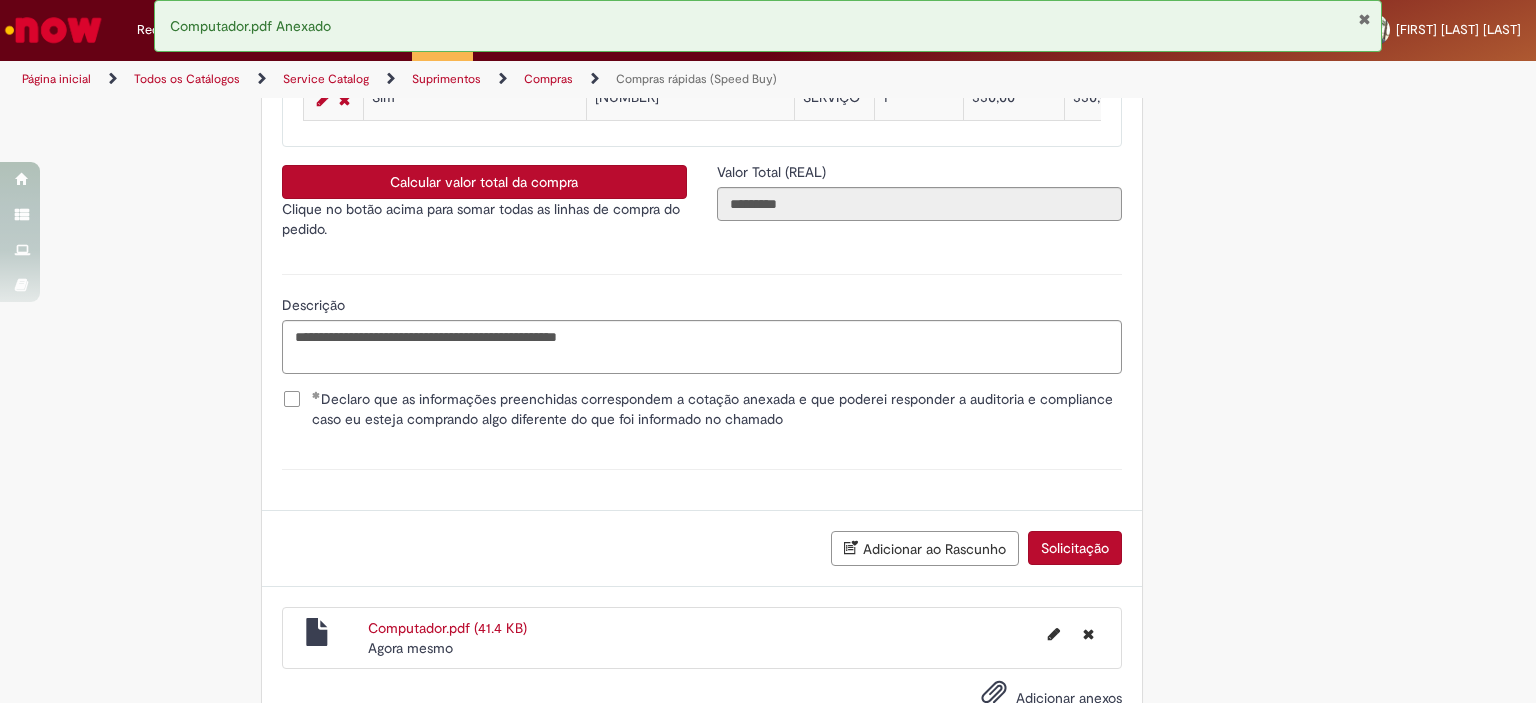 click on "Solicitação" at bounding box center [1075, 548] 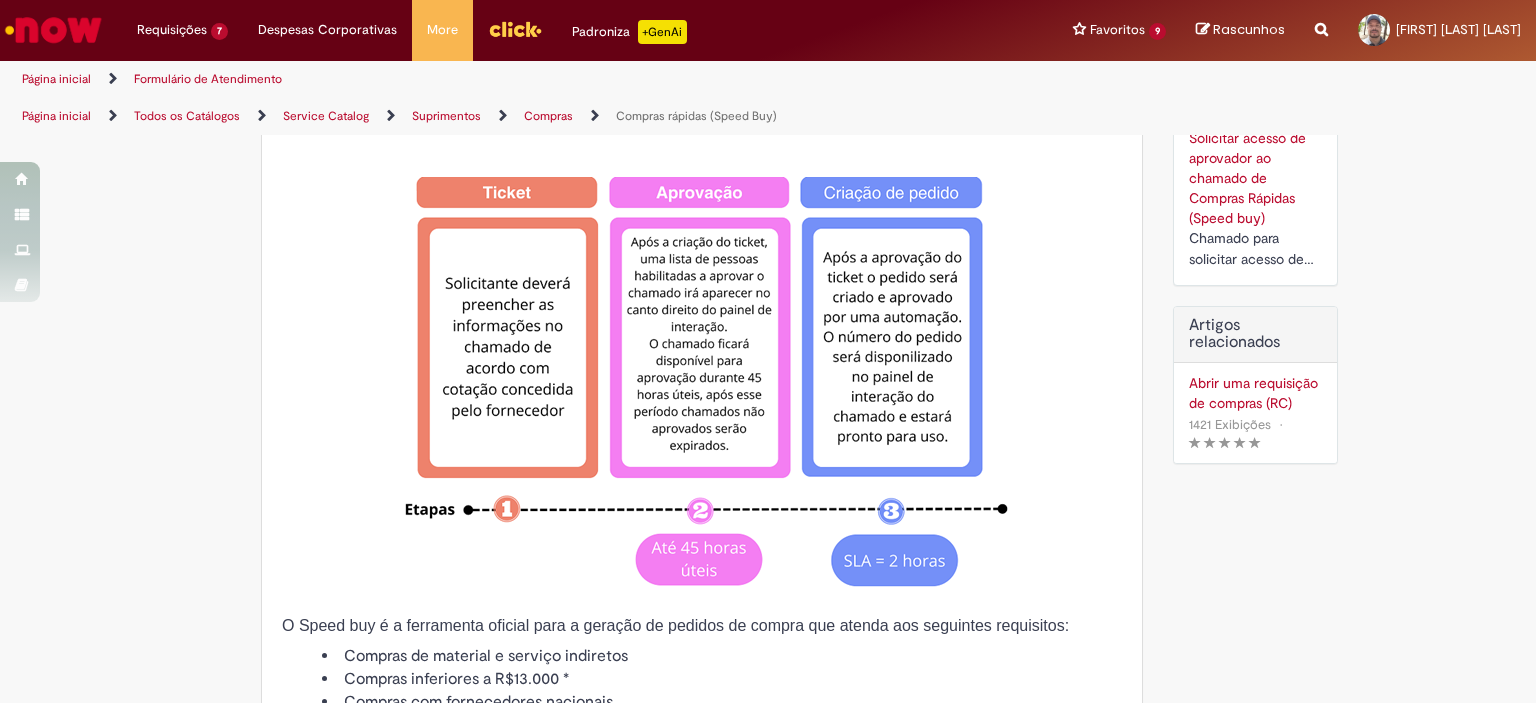 scroll, scrollTop: 0, scrollLeft: 0, axis: both 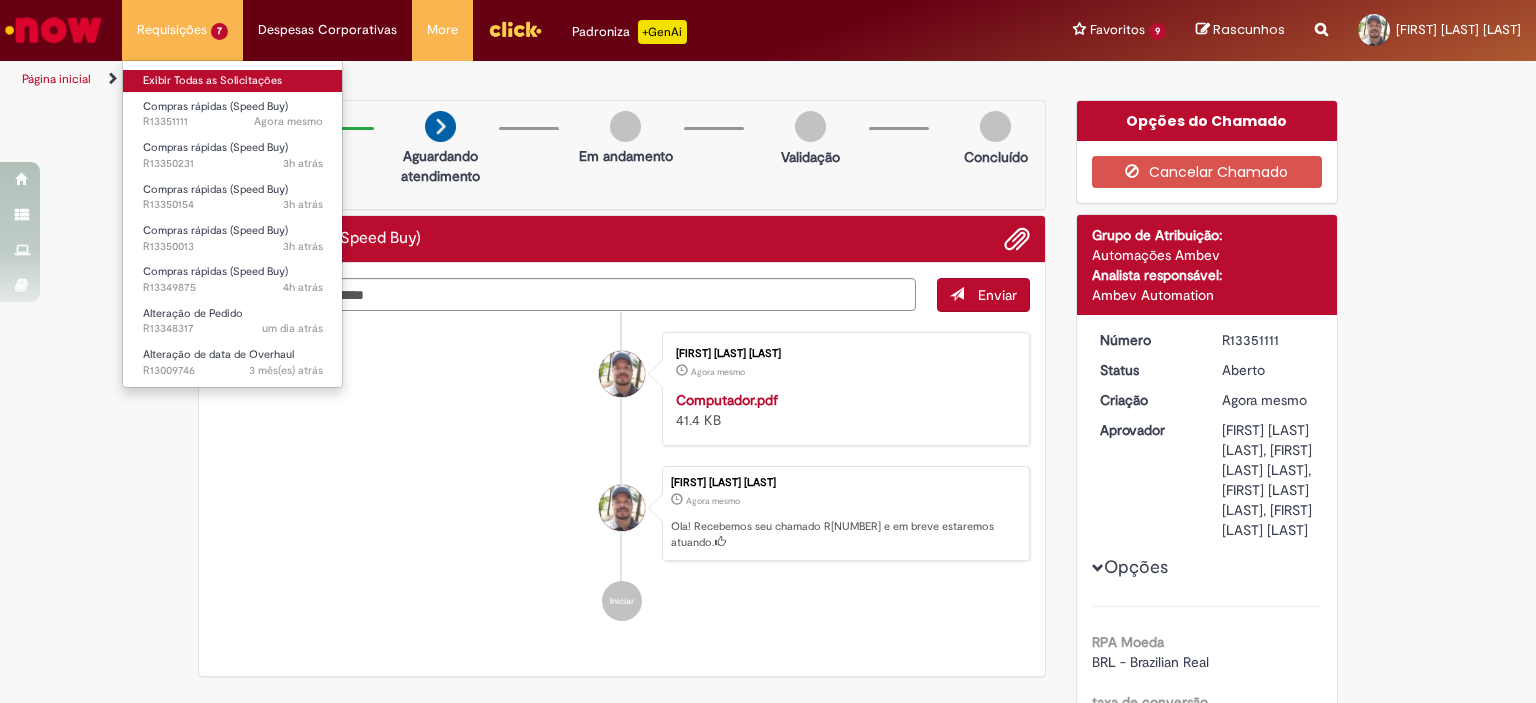 click on "Exibir Todas as Solicitações" at bounding box center (233, 81) 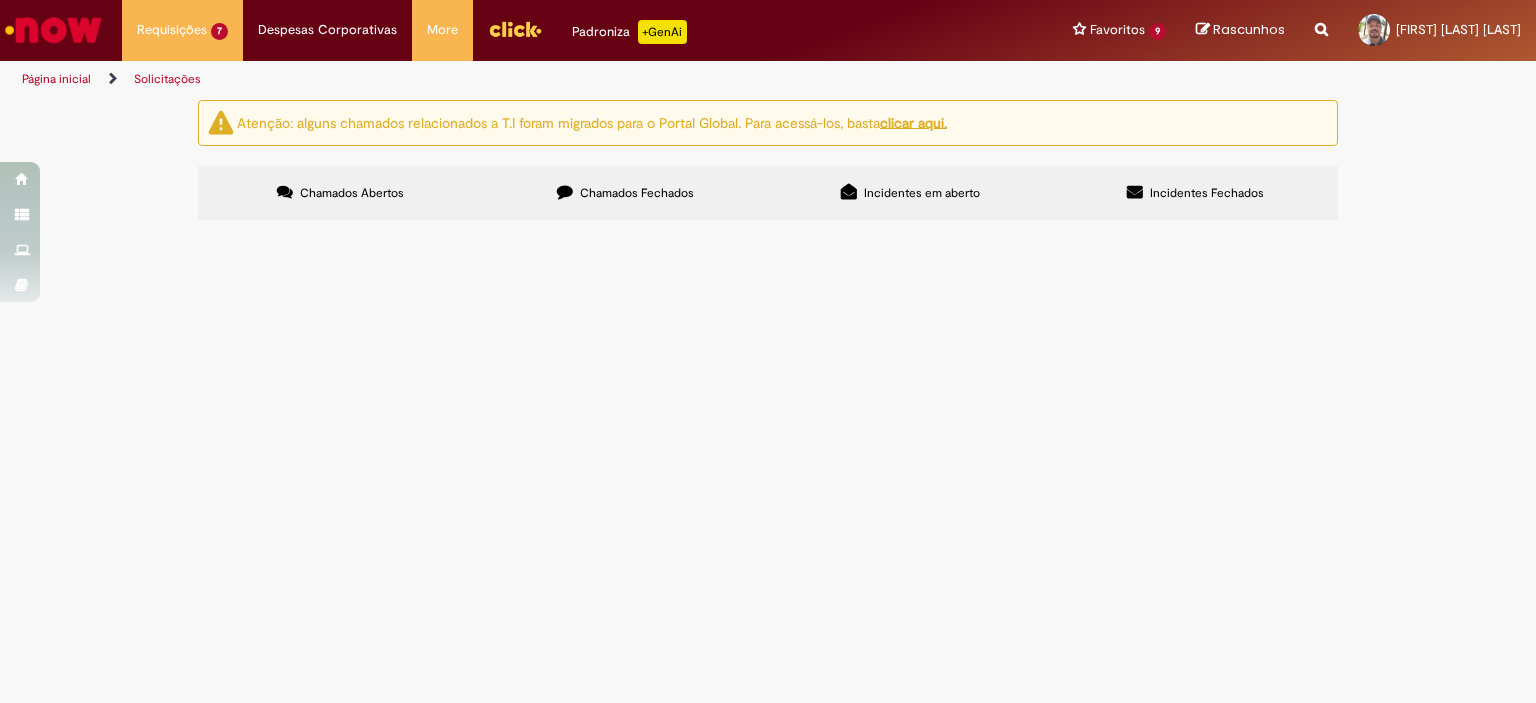 scroll, scrollTop: 86, scrollLeft: 0, axis: vertical 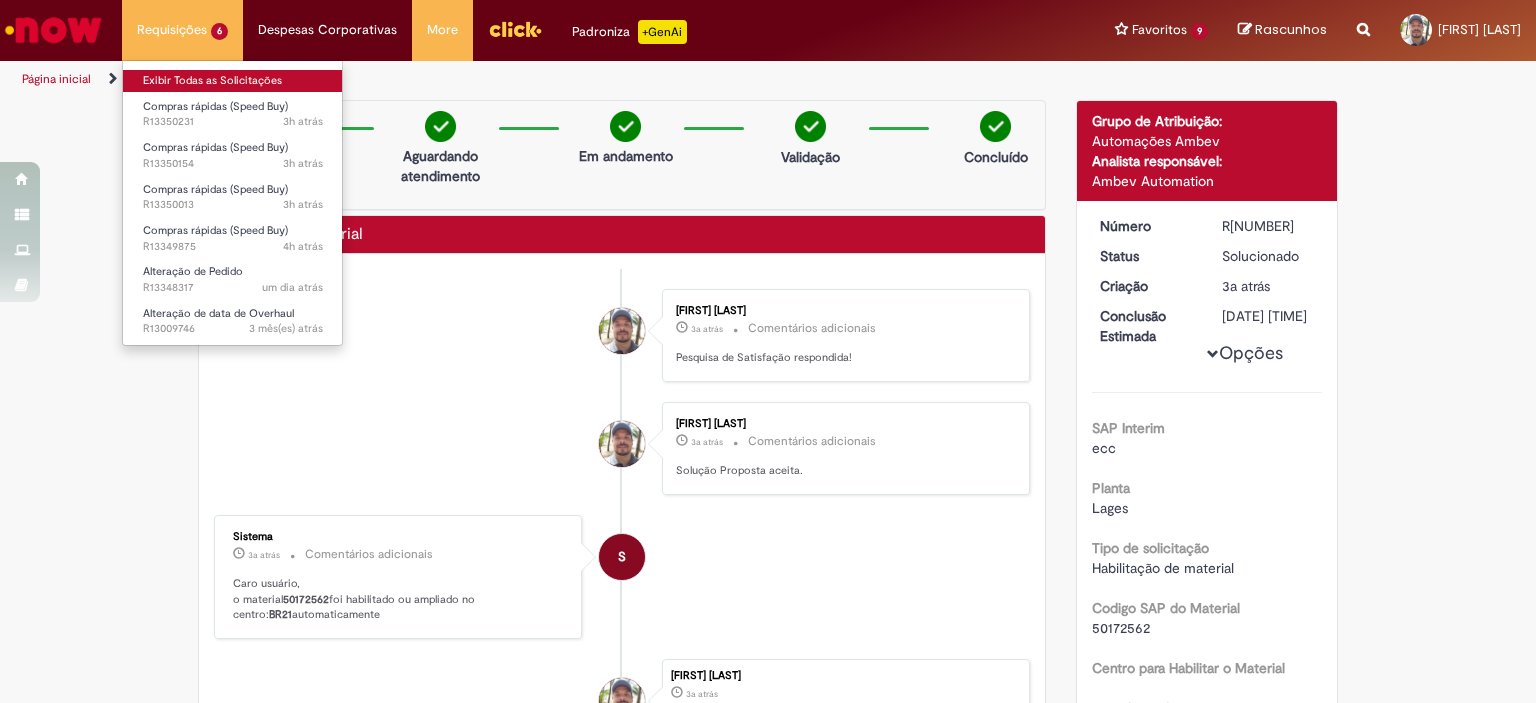 click on "Exibir Todas as Solicitações" at bounding box center (233, 81) 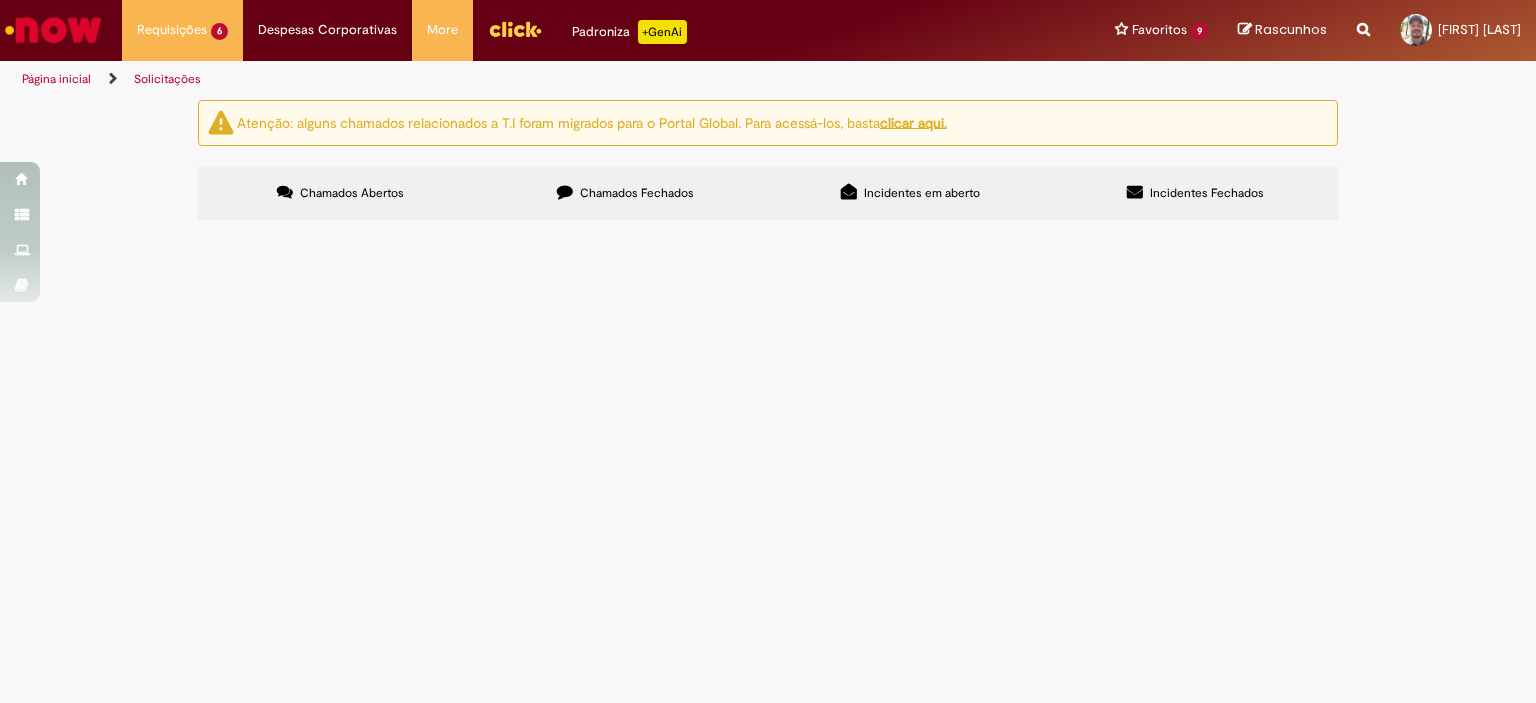 click on "Chamados Fechados" at bounding box center (637, 193) 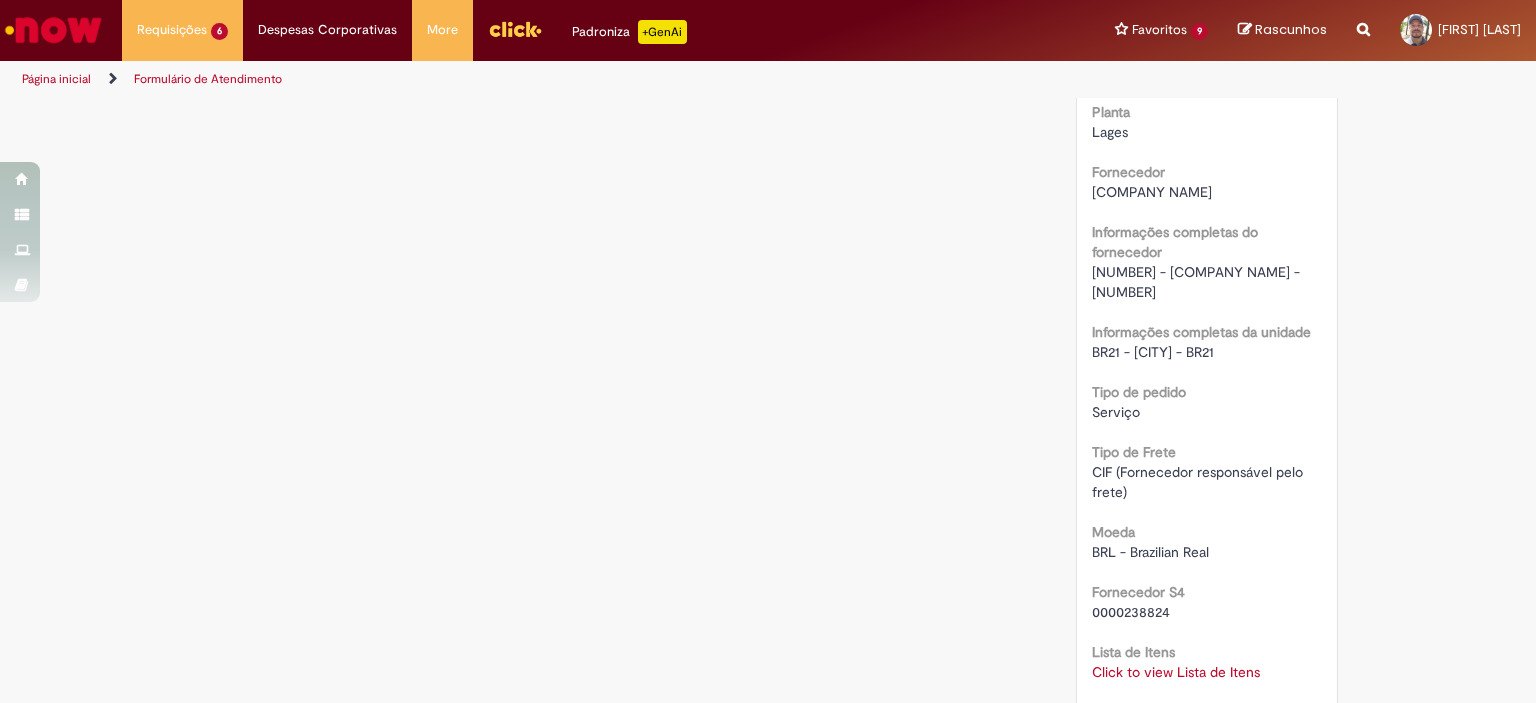 scroll, scrollTop: 2000, scrollLeft: 0, axis: vertical 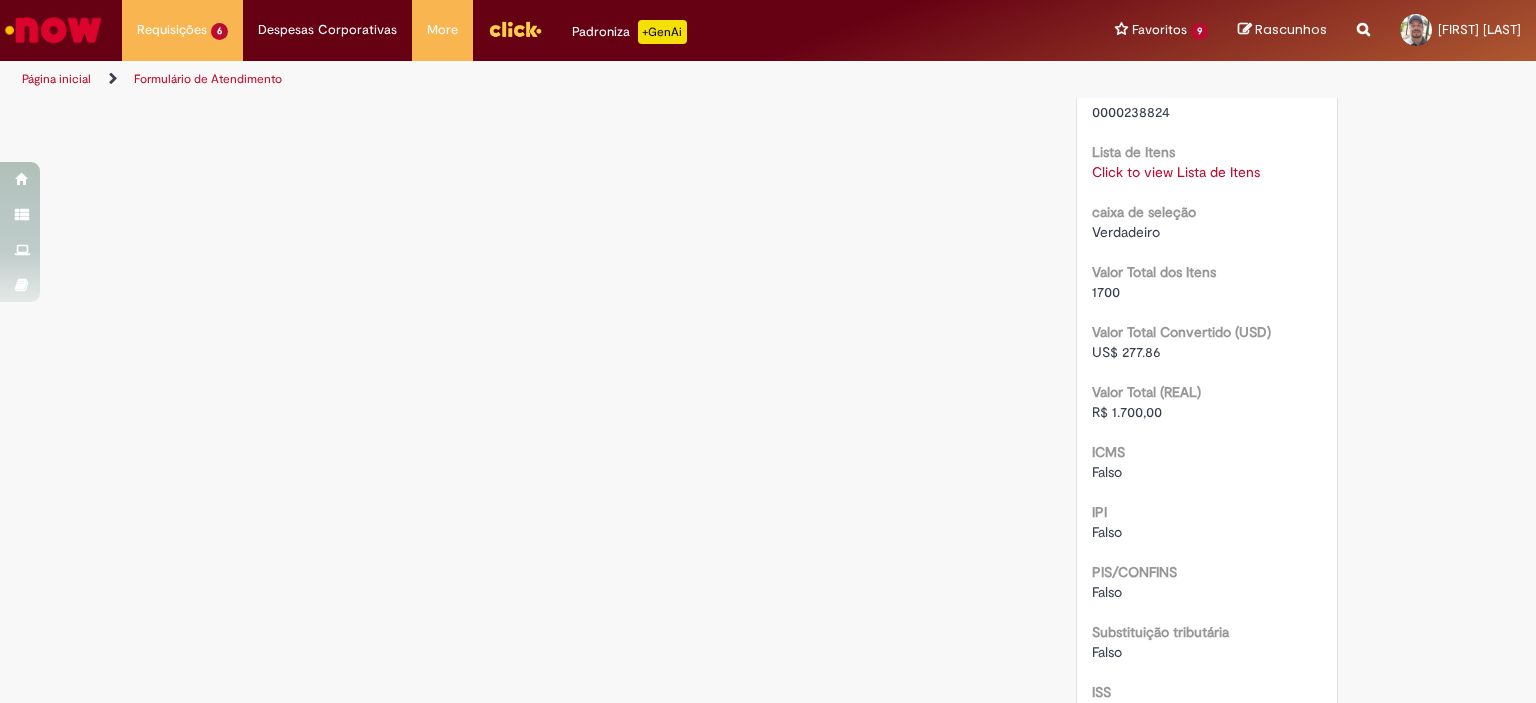 click on "Click to view Lista de Itens" at bounding box center (1176, 172) 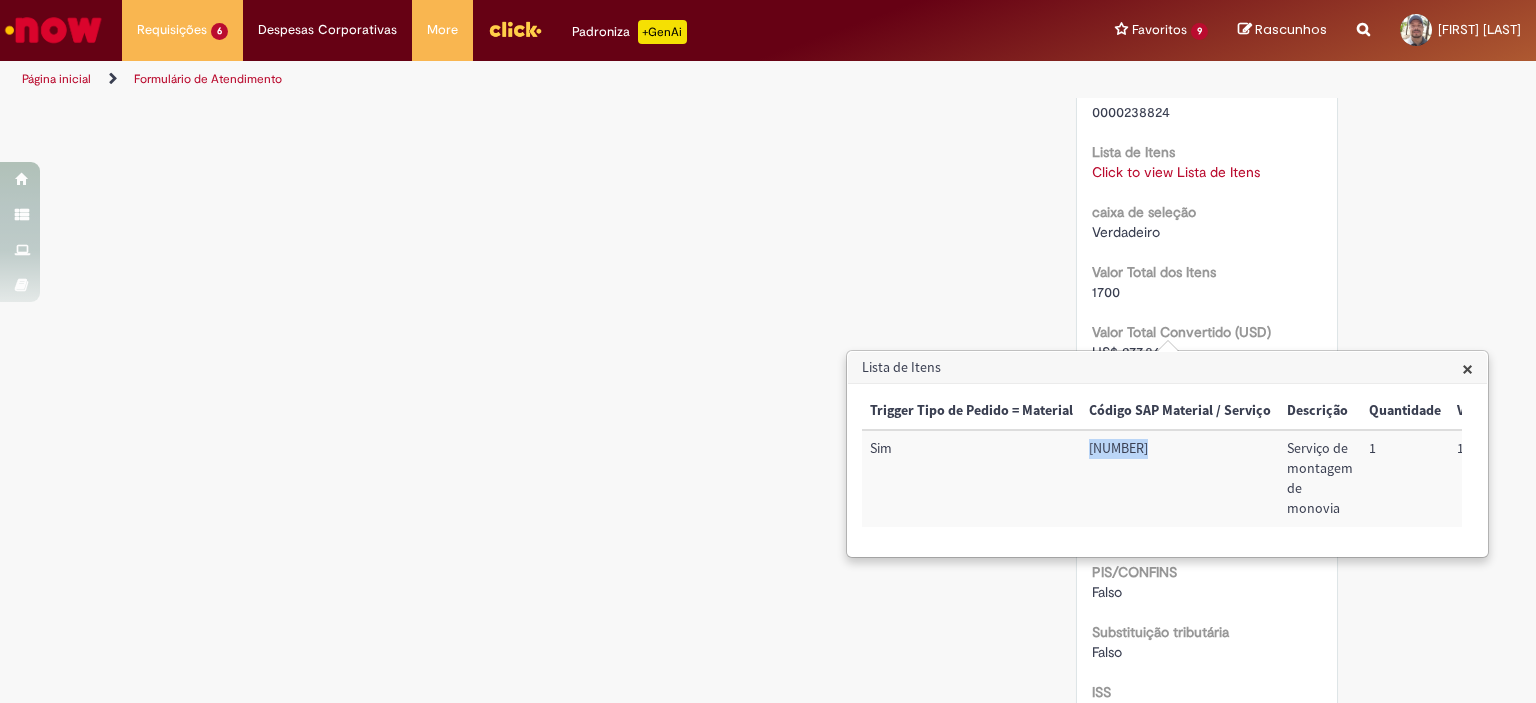 drag, startPoint x: 1148, startPoint y: 447, endPoint x: 1083, endPoint y: 447, distance: 65 